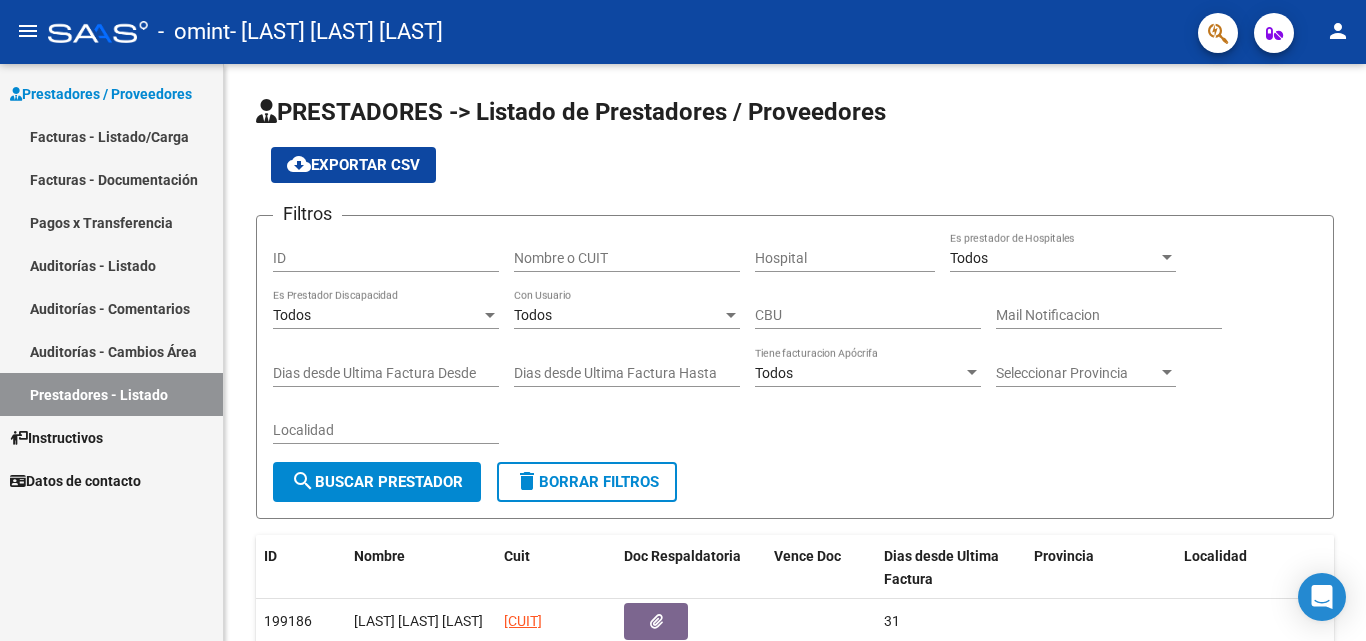 scroll, scrollTop: 0, scrollLeft: 0, axis: both 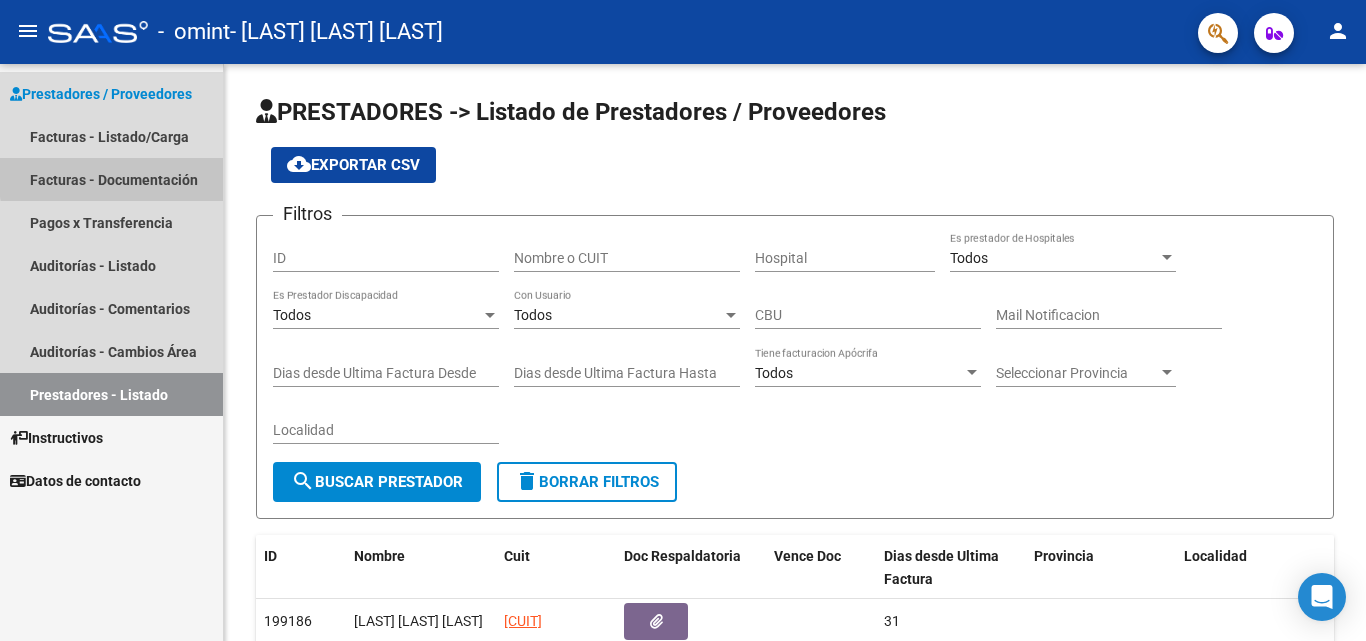 click on "Facturas - Documentación" at bounding box center (111, 179) 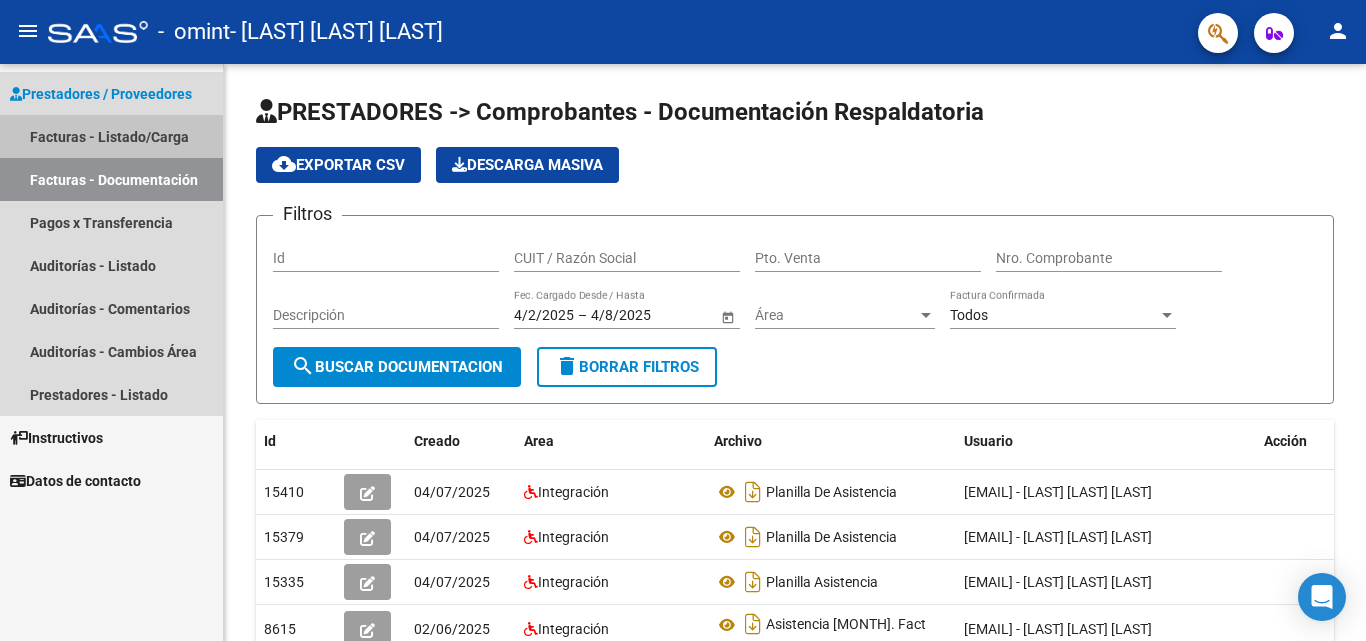 click on "Facturas - Listado/Carga" at bounding box center [111, 136] 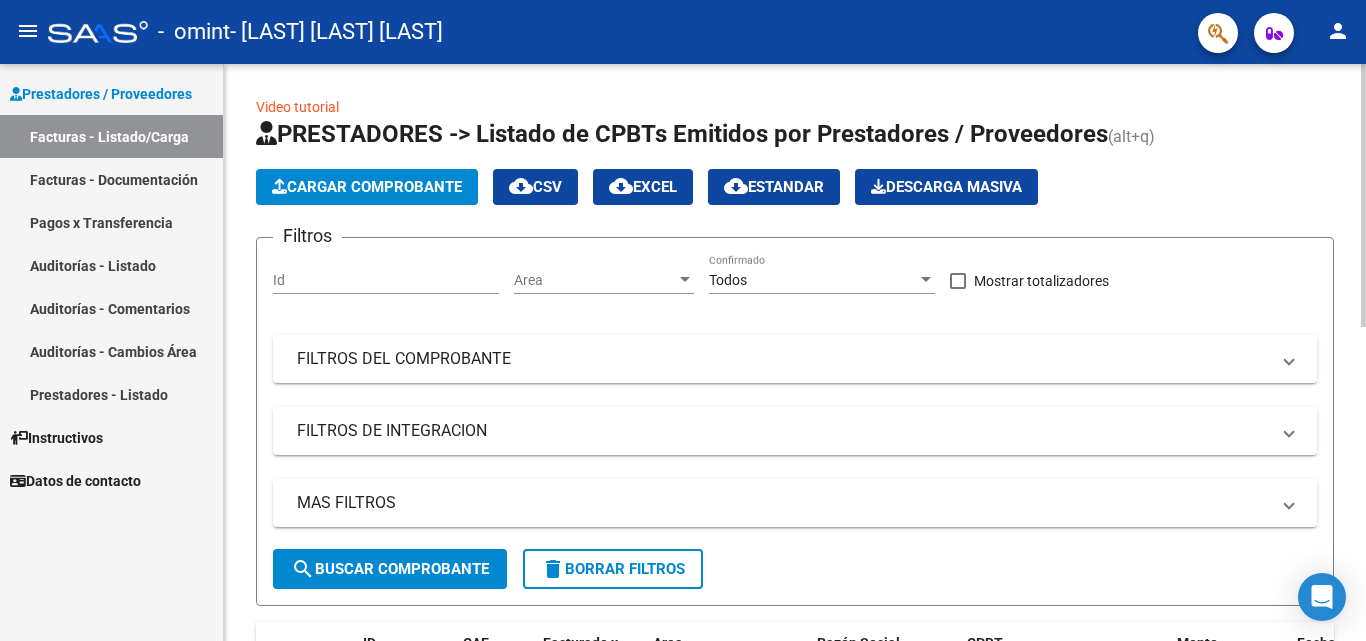 click on "Cargar Comprobante" 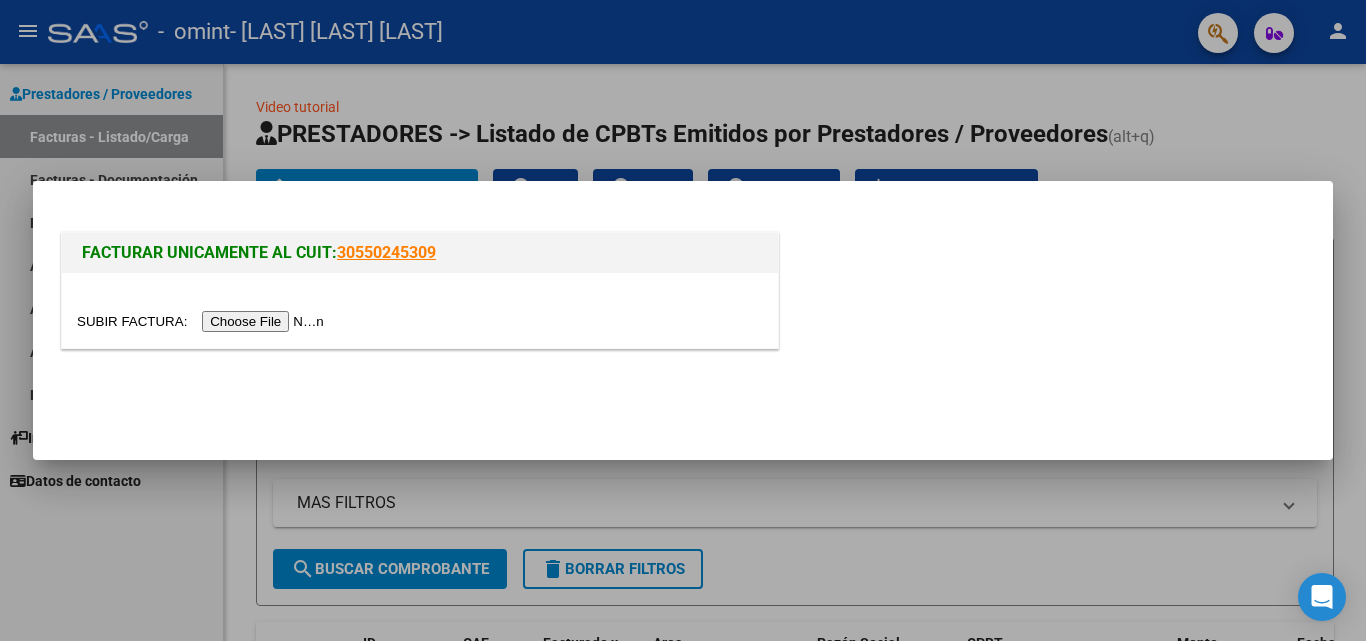 click at bounding box center [203, 321] 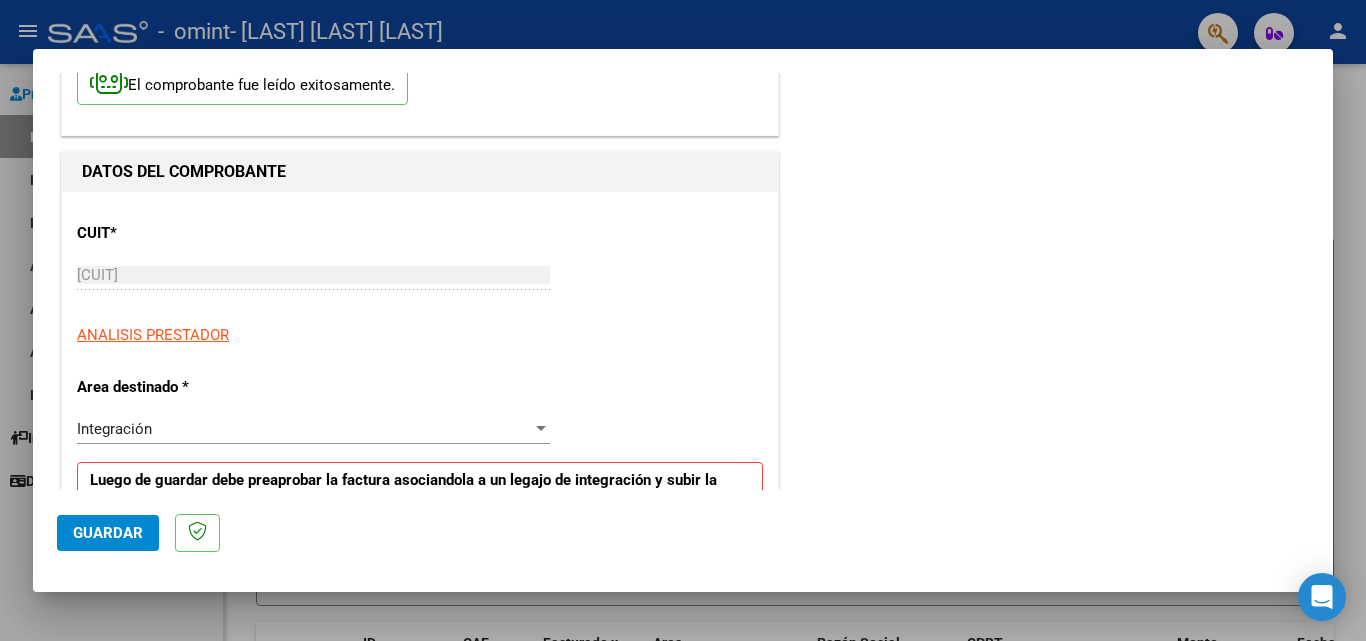 scroll, scrollTop: 135, scrollLeft: 0, axis: vertical 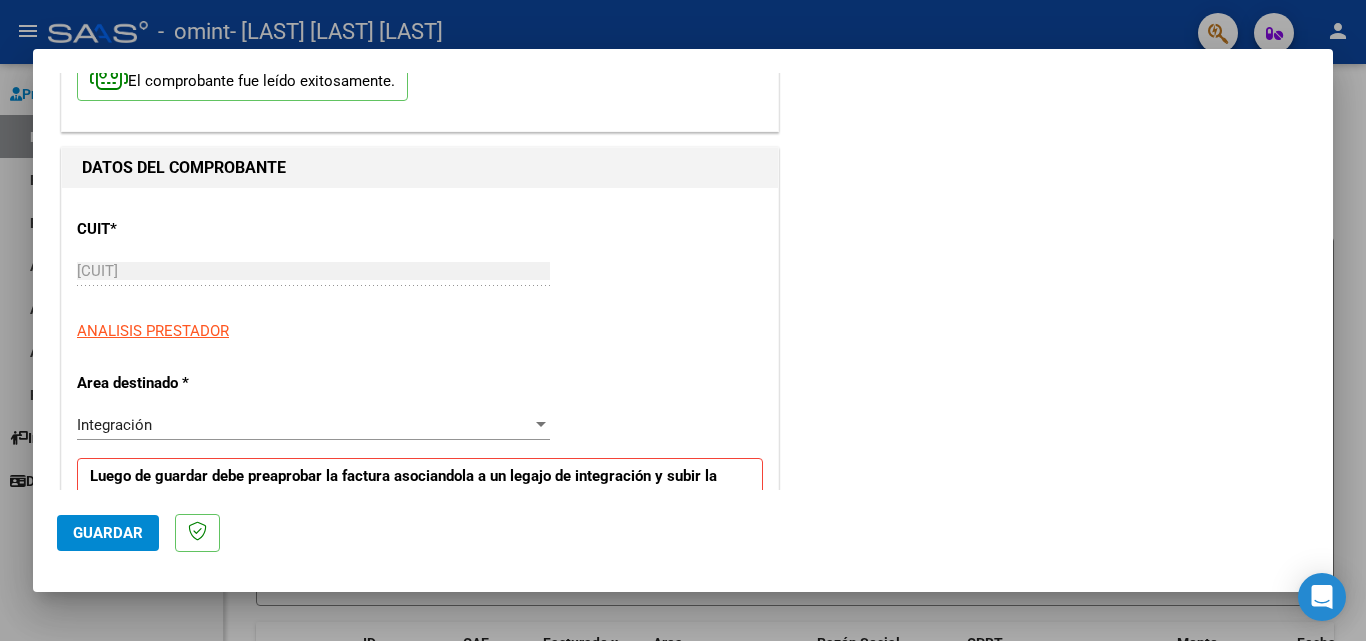 click on "Integración" at bounding box center (304, 425) 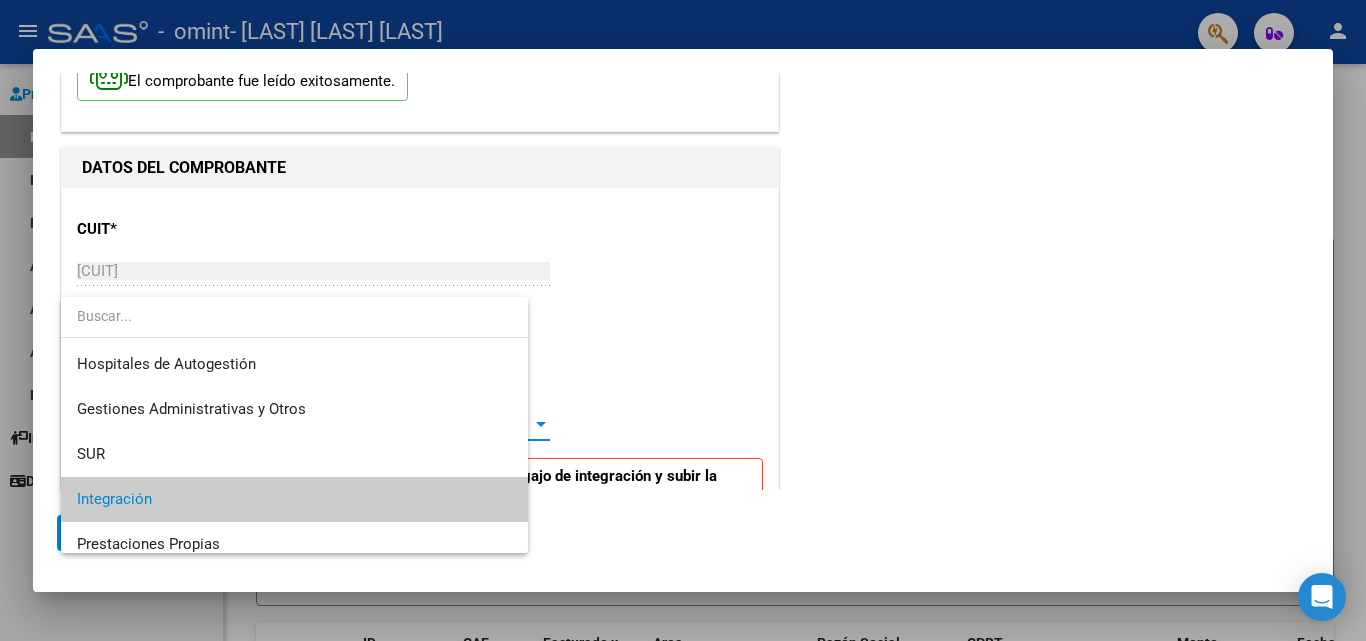 scroll, scrollTop: 75, scrollLeft: 0, axis: vertical 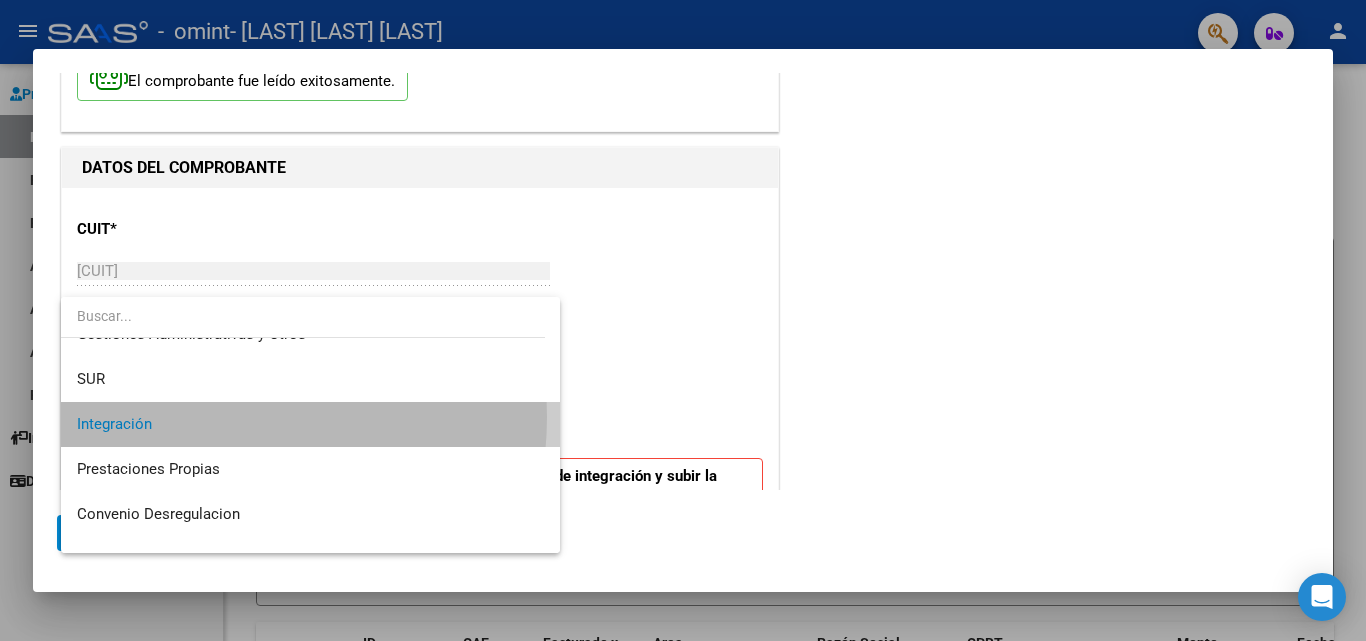 click on "Integración" at bounding box center [310, 424] 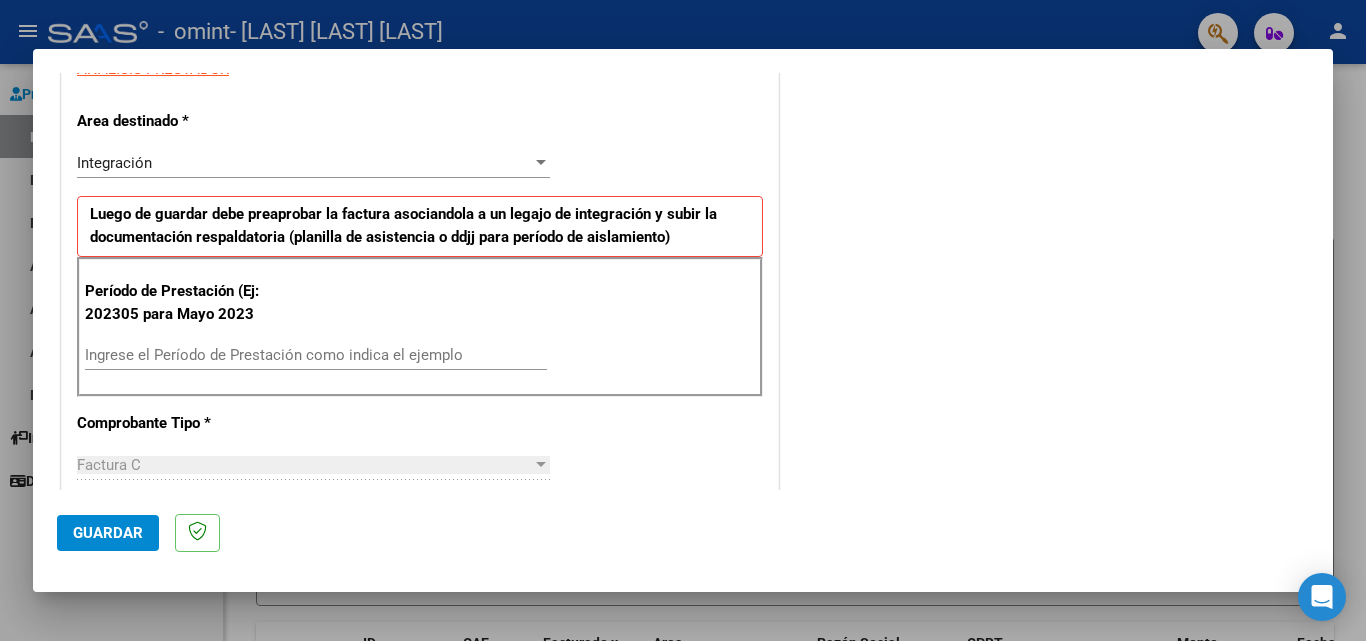 scroll, scrollTop: 402, scrollLeft: 0, axis: vertical 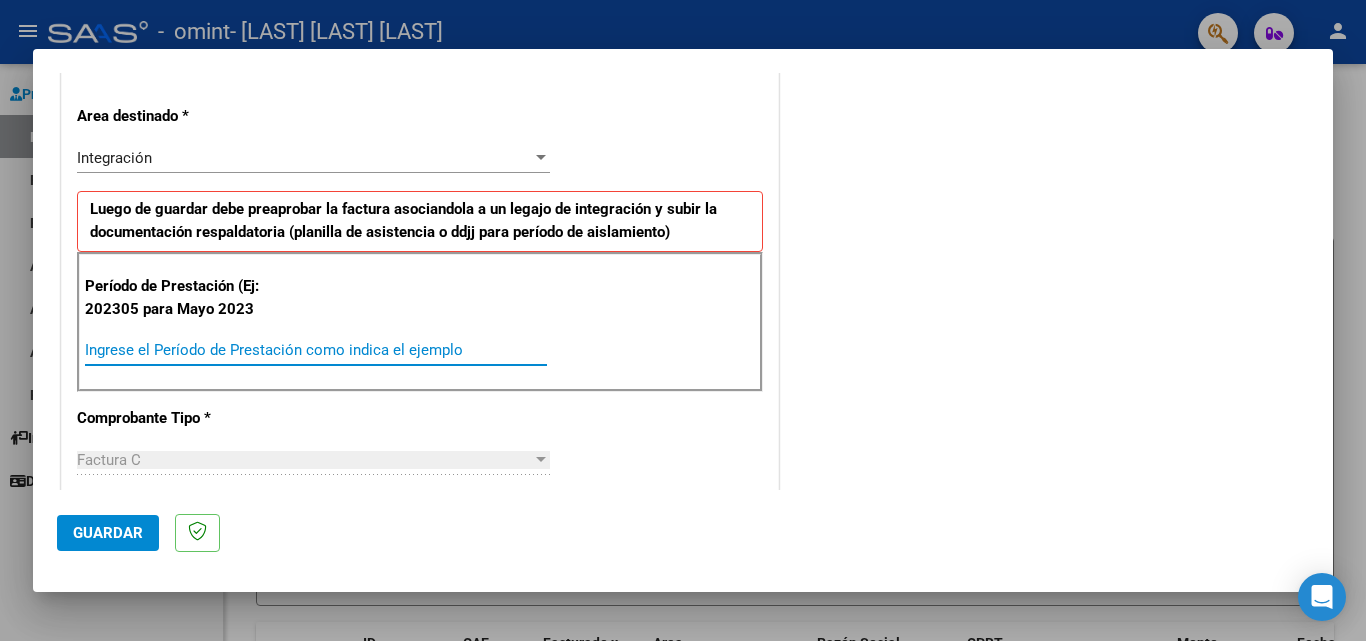 click on "Ingrese el Período de Prestación como indica el ejemplo" at bounding box center [316, 350] 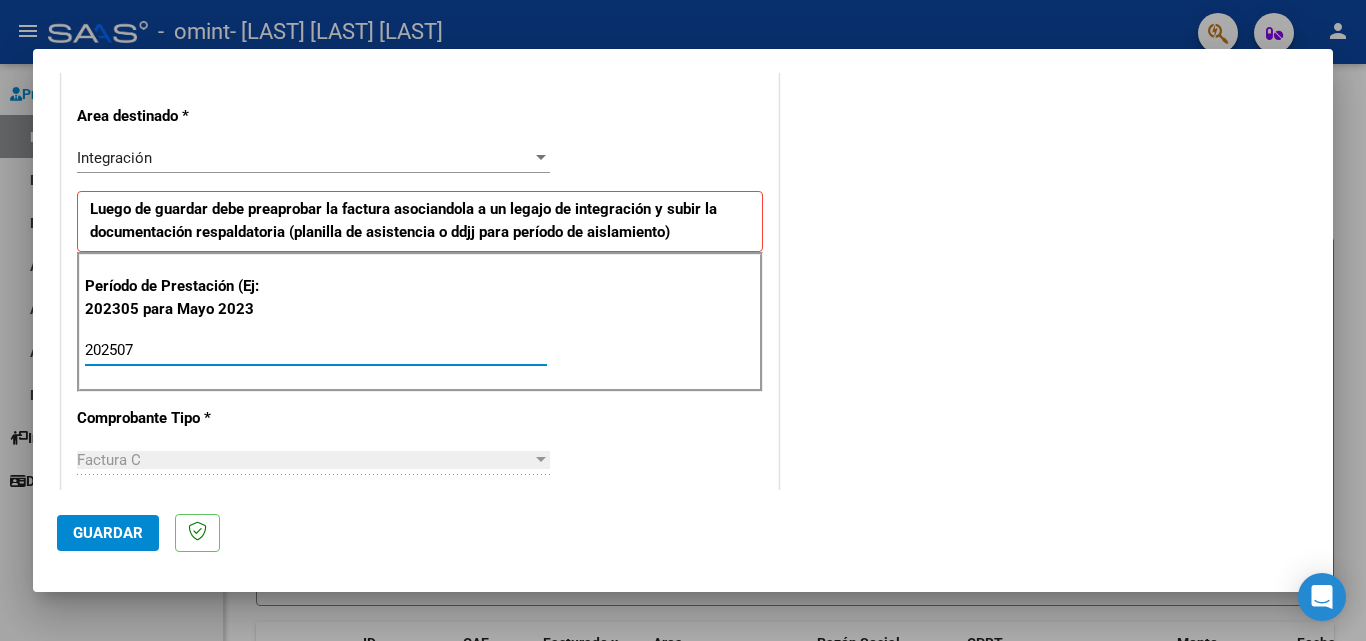 type on "202507" 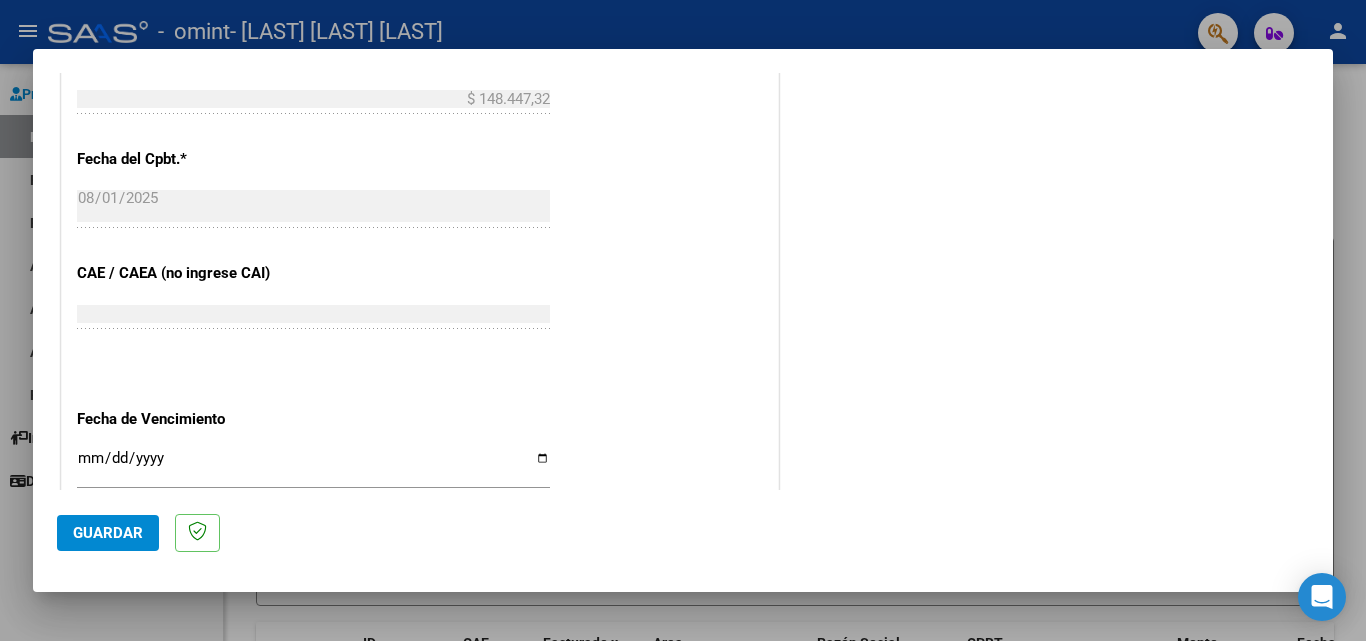 scroll, scrollTop: 1070, scrollLeft: 0, axis: vertical 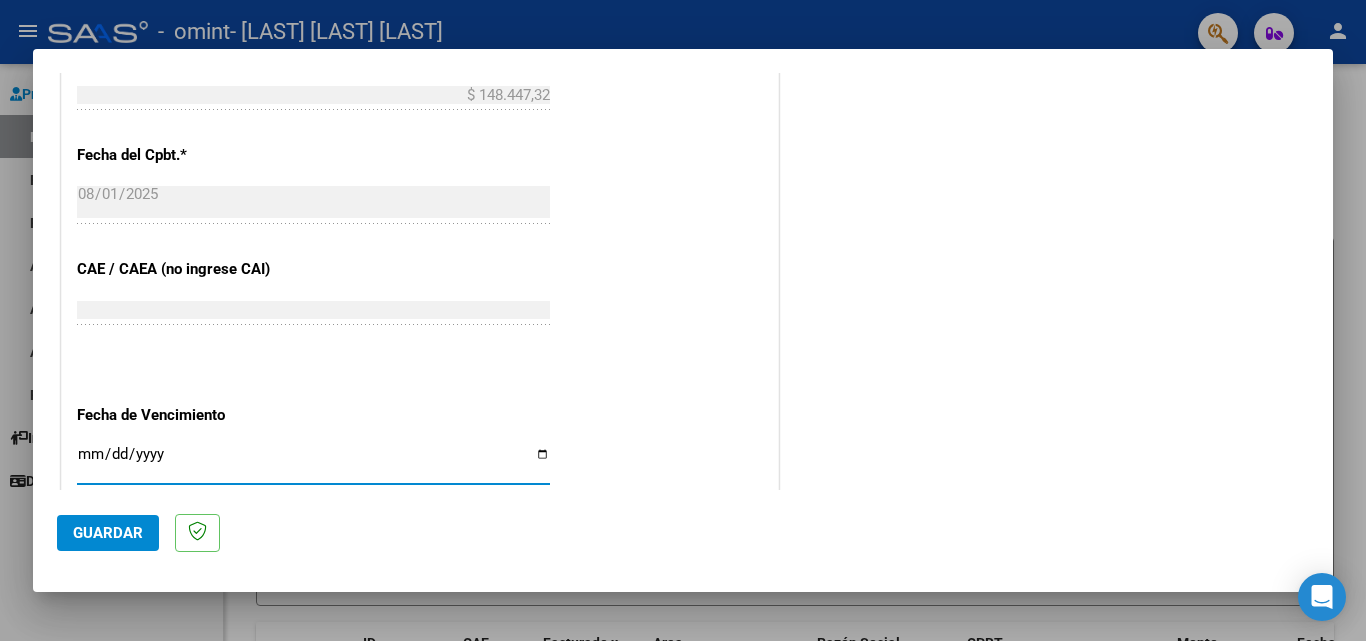 click on "Ingresar la fecha" at bounding box center (313, 462) 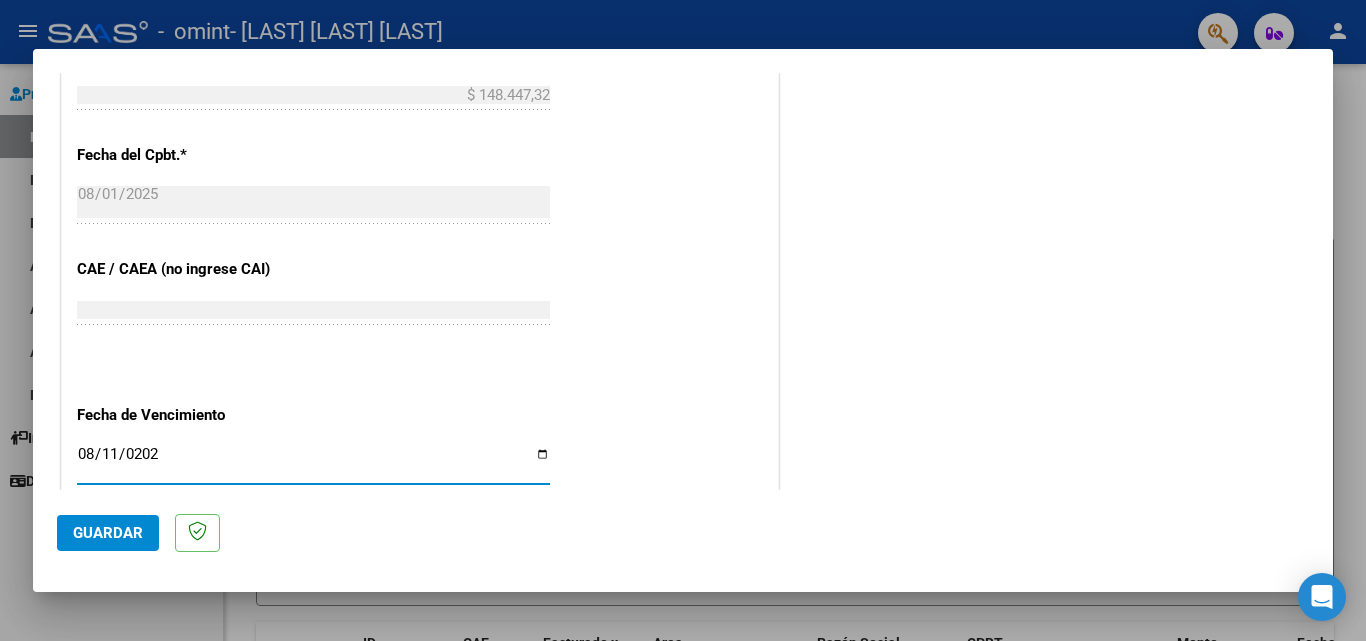 type on "2025-08-11" 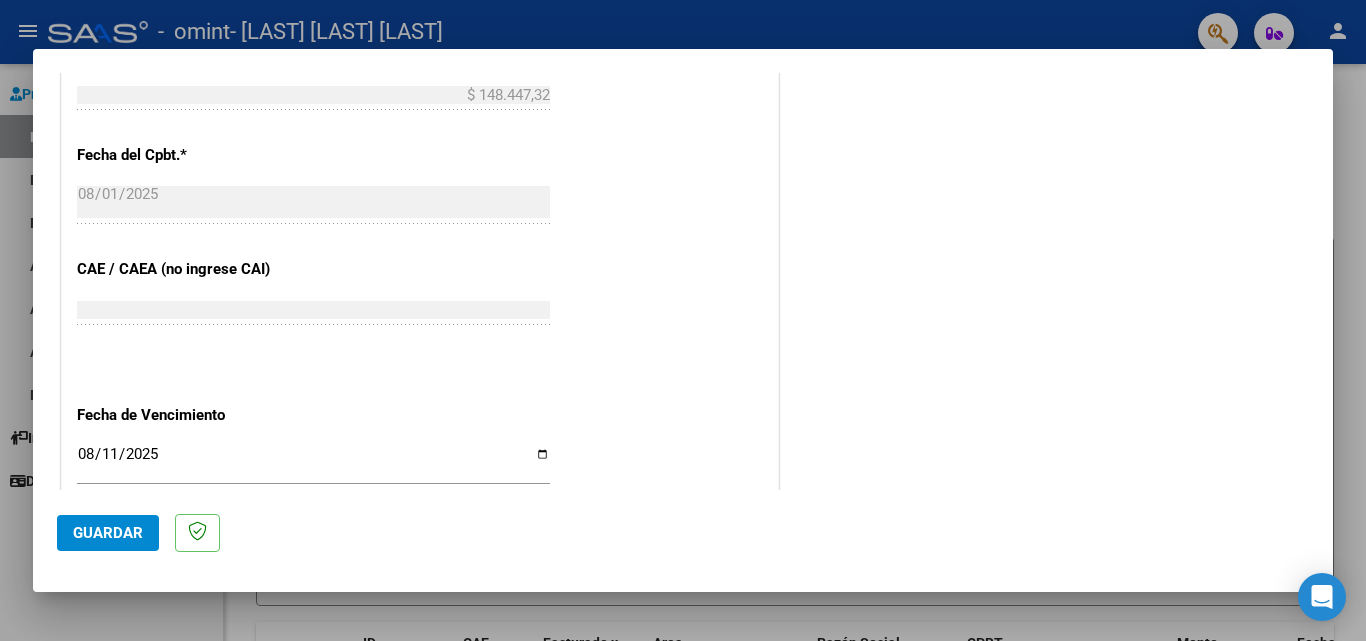 scroll, scrollTop: 1305, scrollLeft: 0, axis: vertical 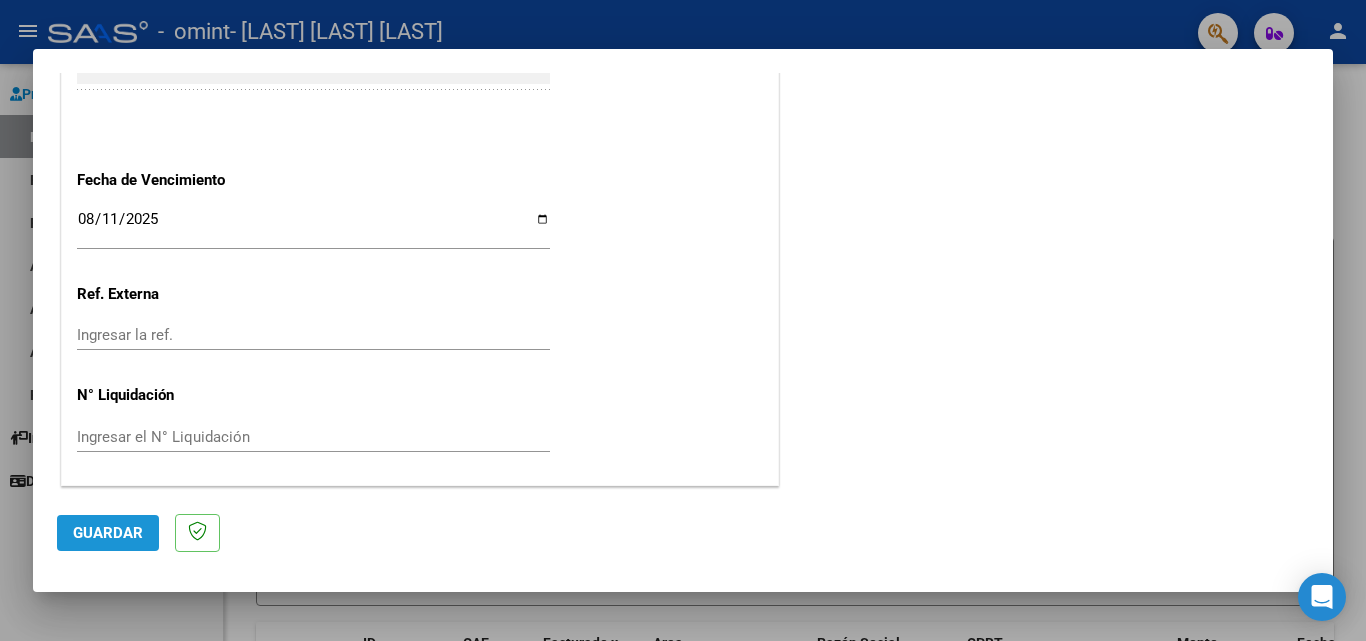 click on "Guardar" 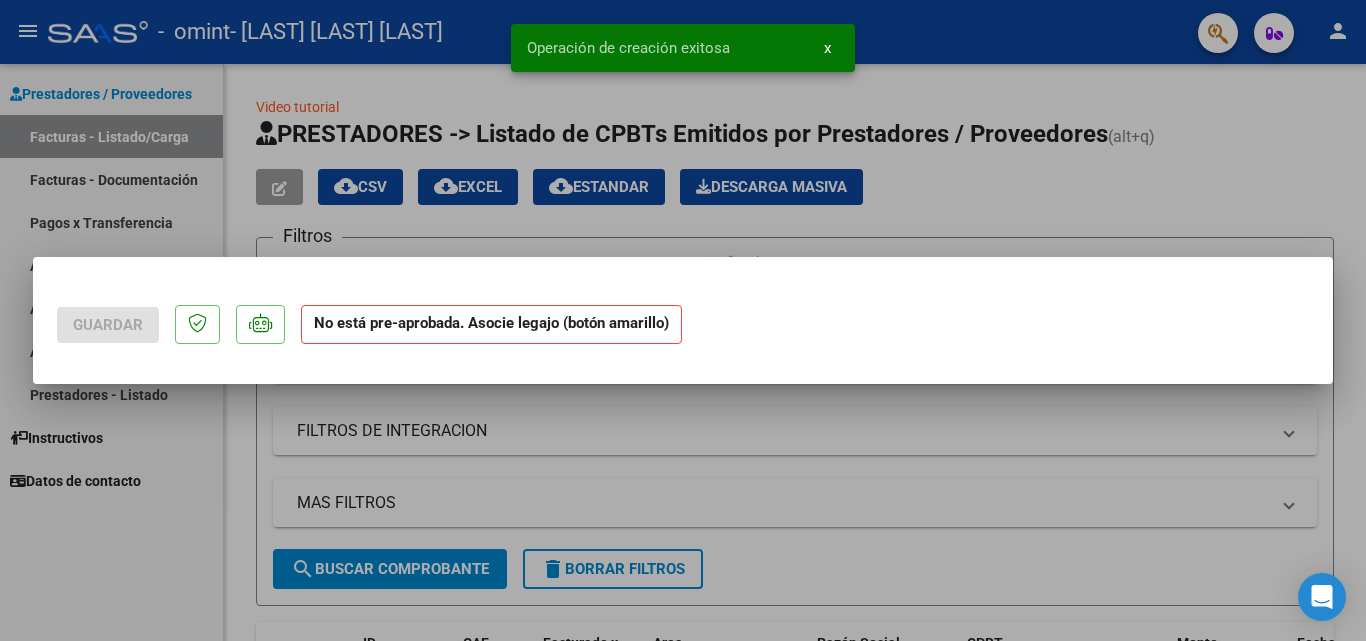 scroll, scrollTop: 0, scrollLeft: 0, axis: both 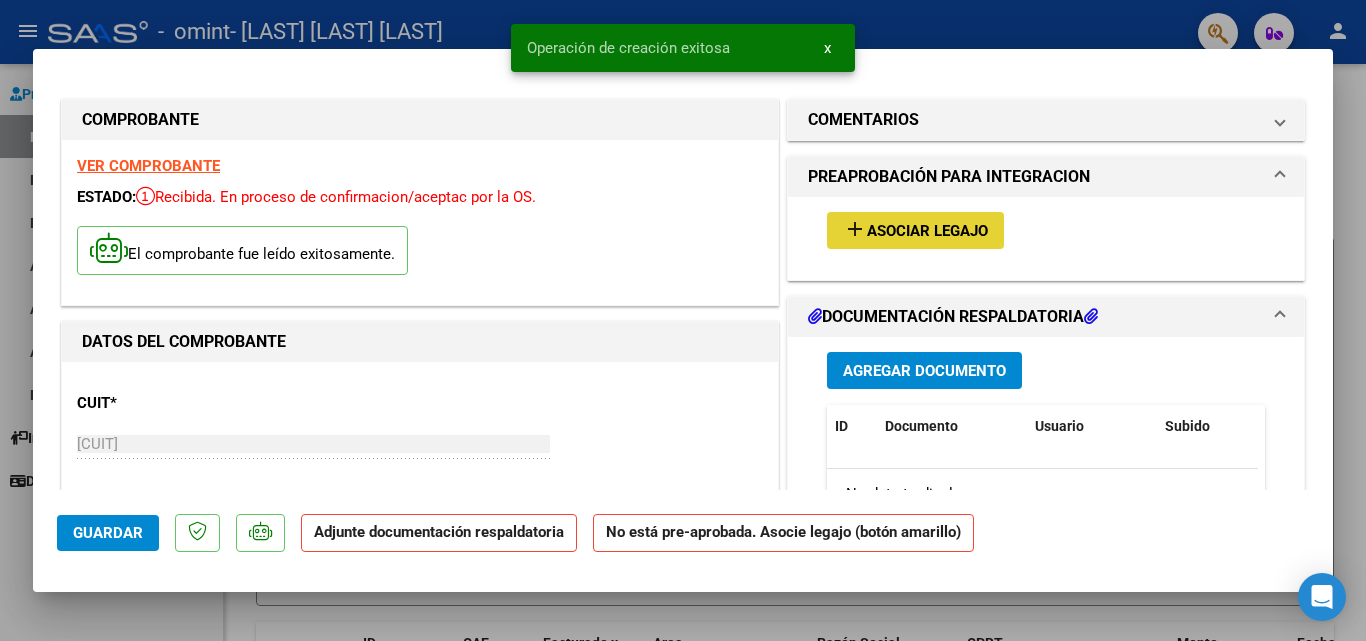 click on "Asociar Legajo" at bounding box center (927, 231) 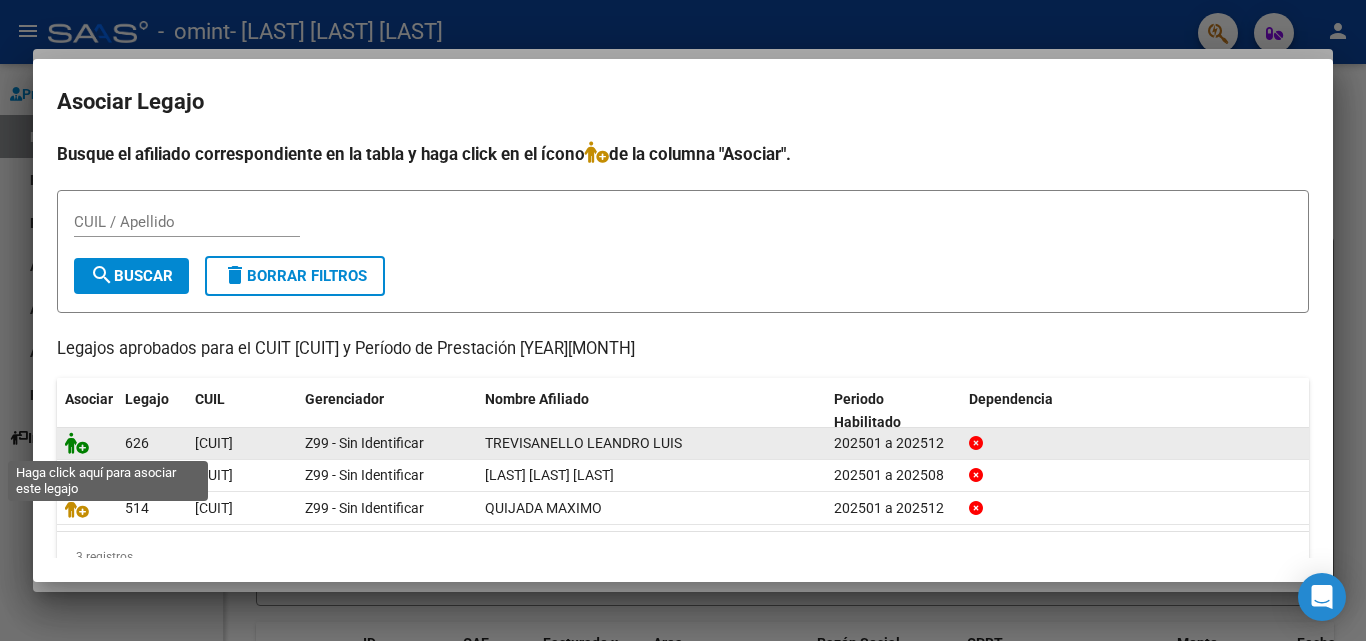 click 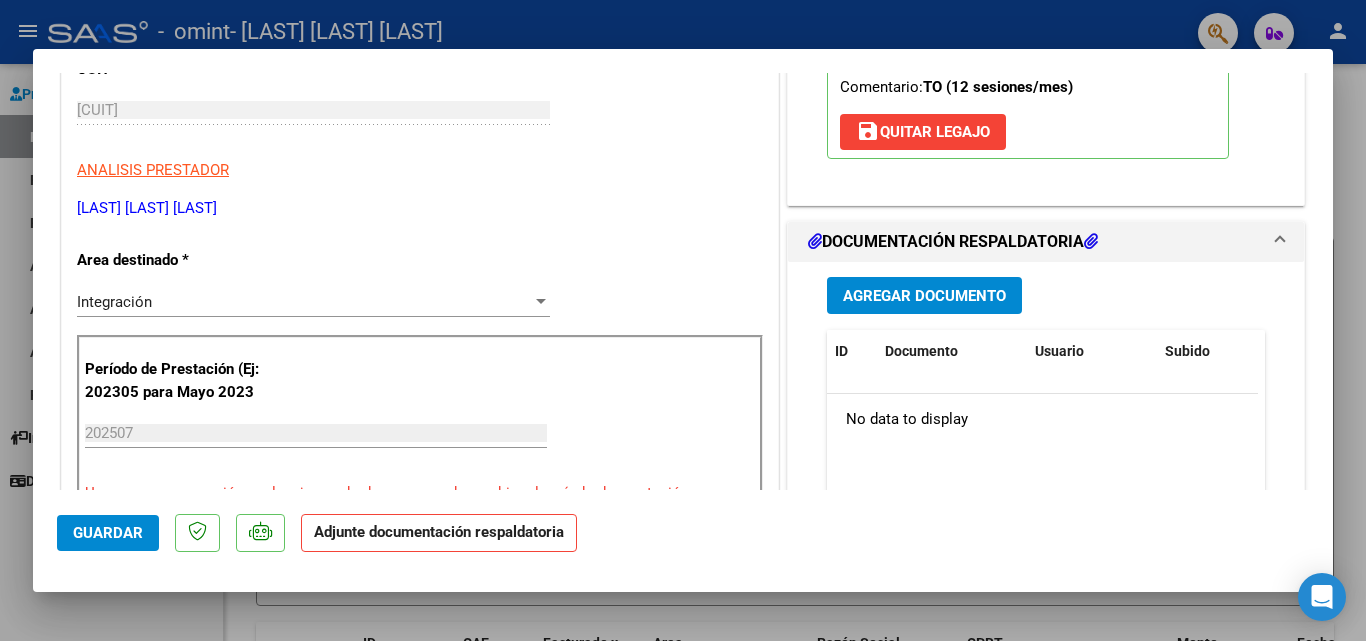 scroll, scrollTop: 339, scrollLeft: 0, axis: vertical 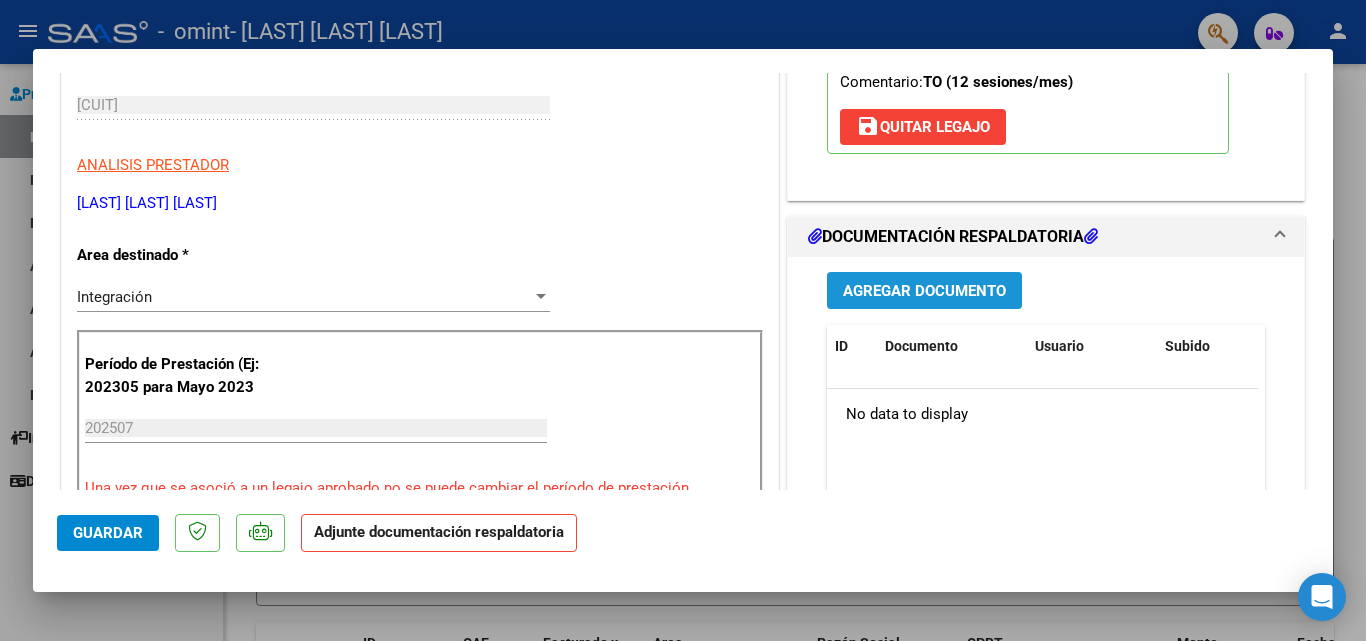 click on "Agregar Documento" at bounding box center [924, 291] 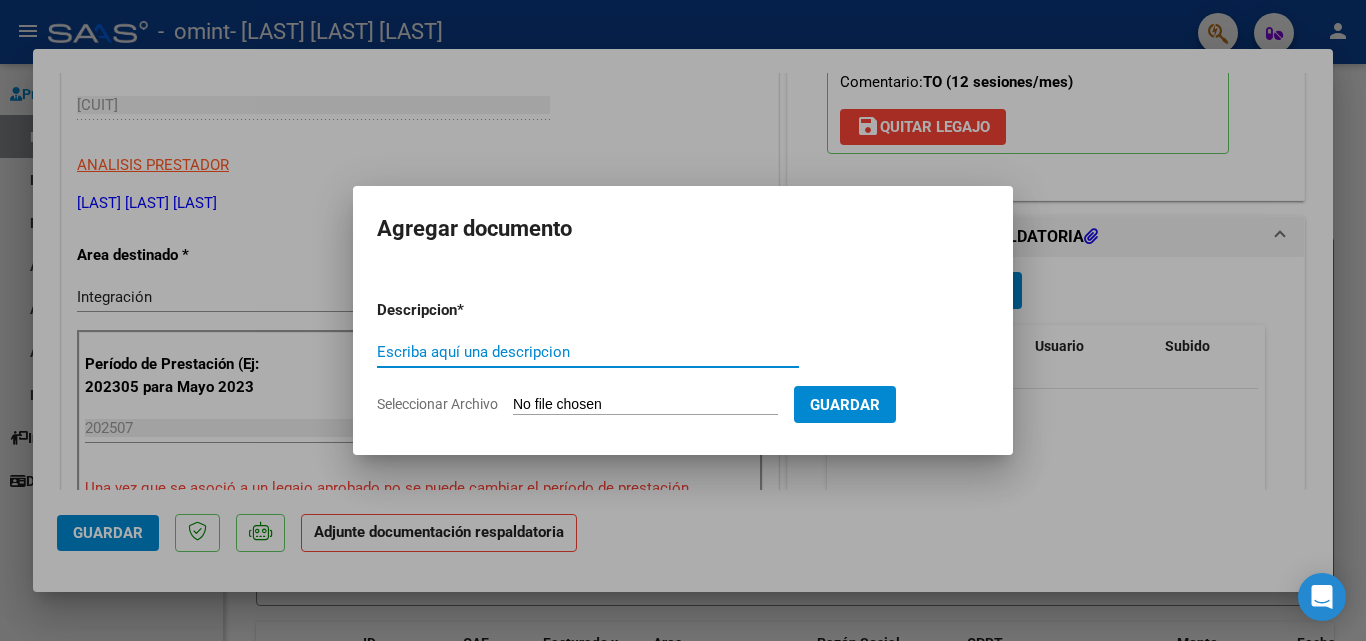 click on "Escriba aquí una descripcion" at bounding box center (588, 352) 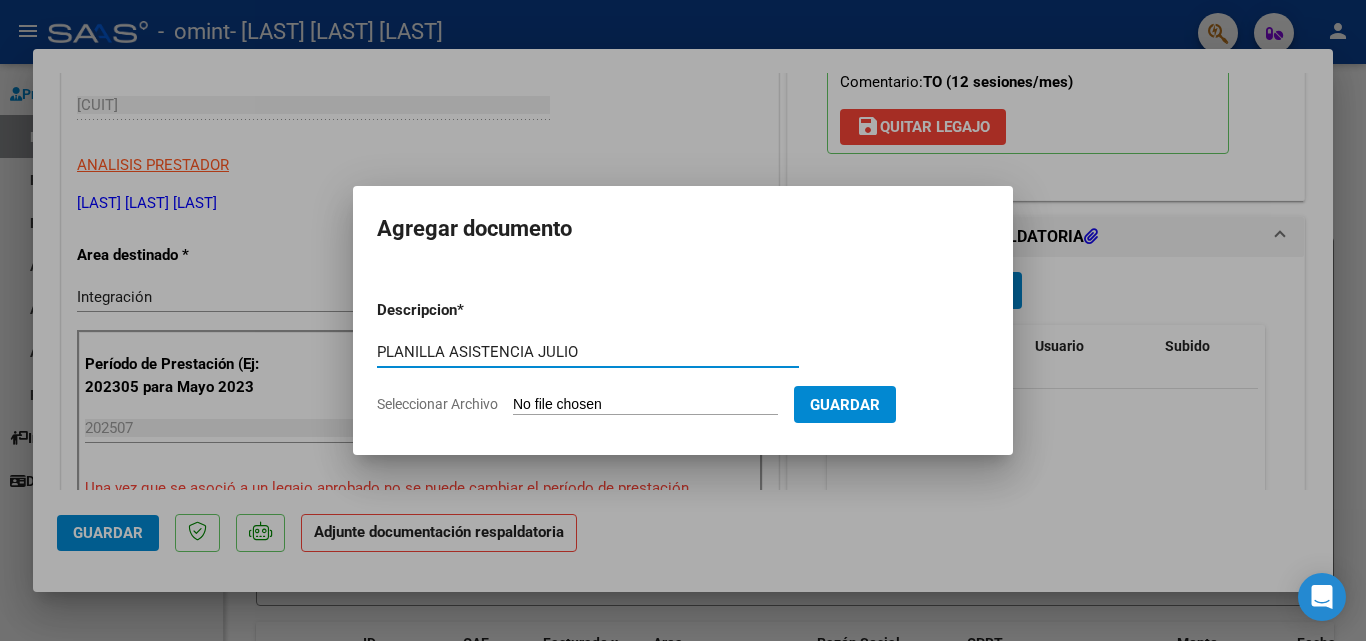 type on "PLANILLA ASISTENCIA JULIO" 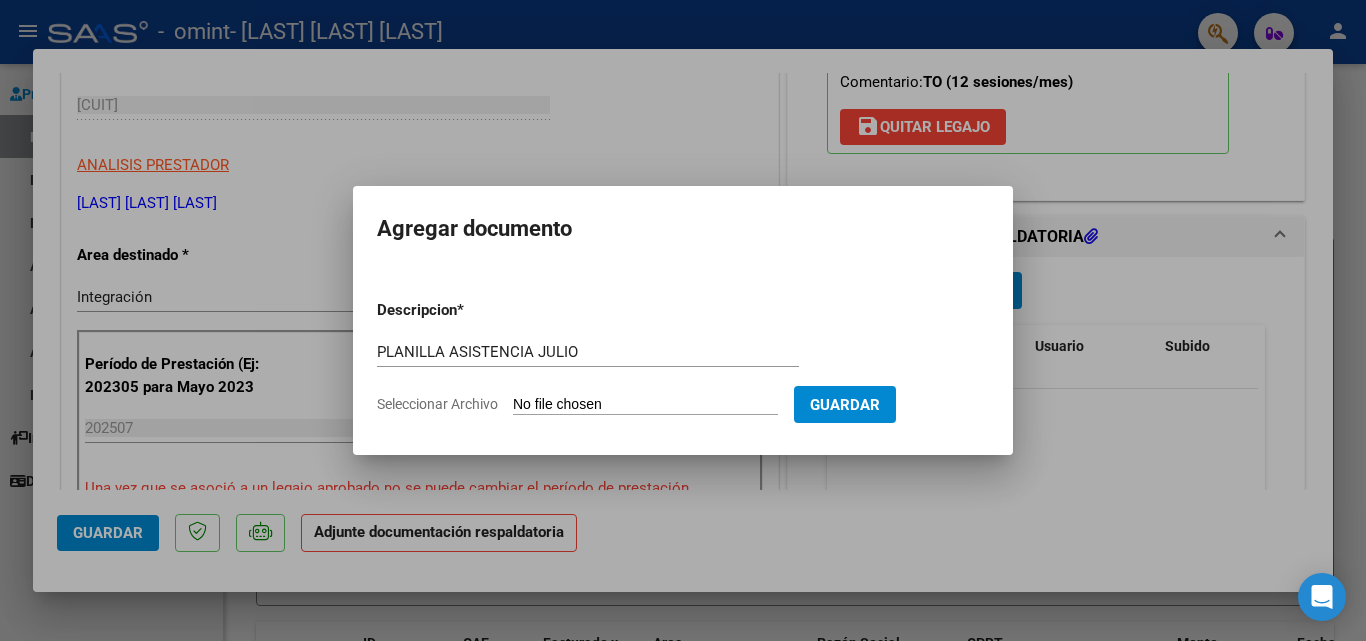 click on "Seleccionar Archivo" at bounding box center (645, 405) 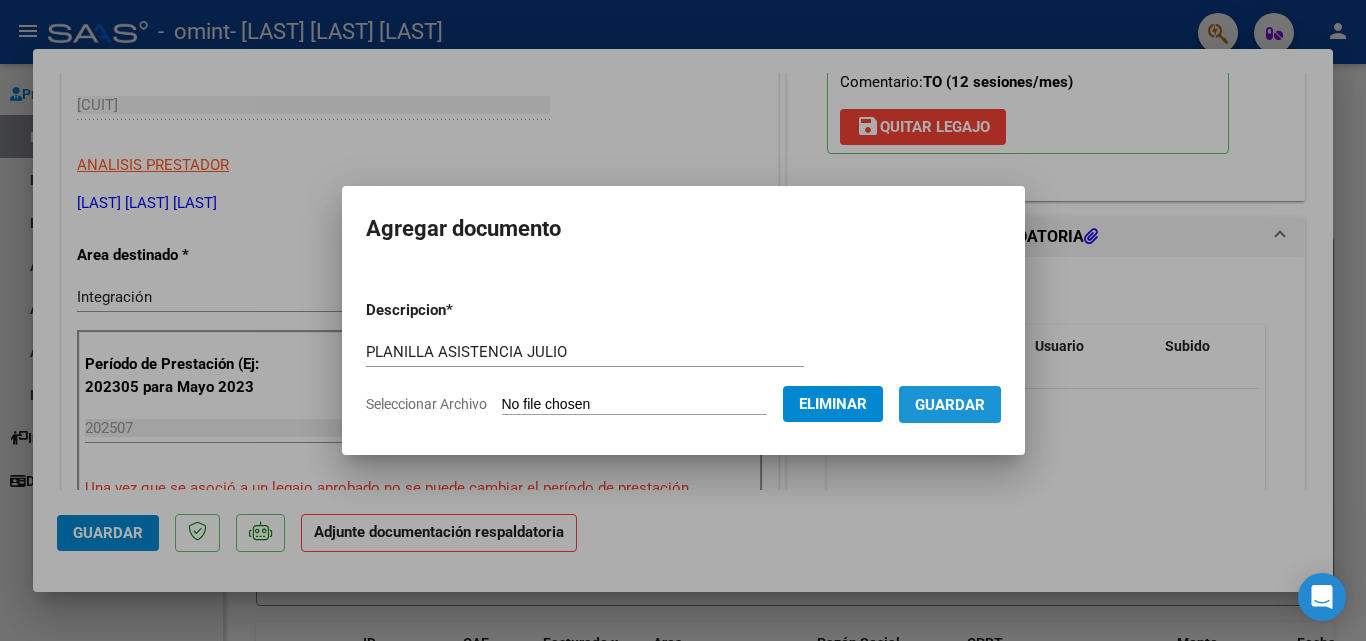 click on "Guardar" at bounding box center (950, 405) 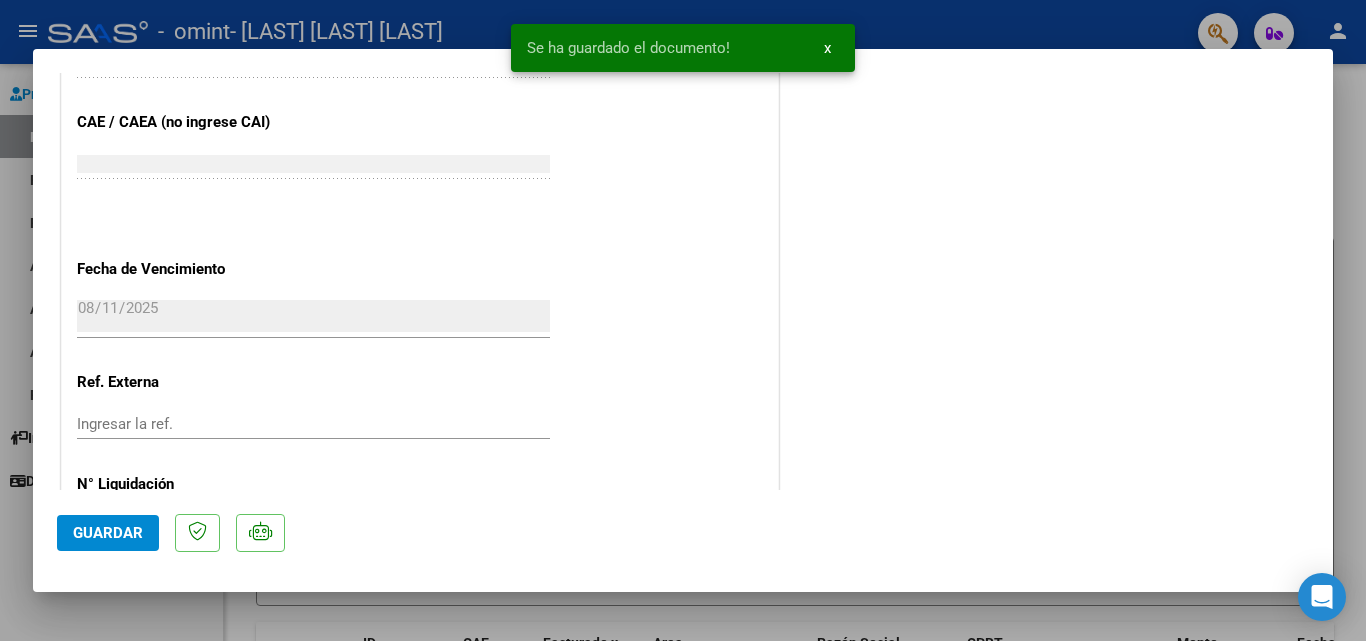 scroll, scrollTop: 1345, scrollLeft: 0, axis: vertical 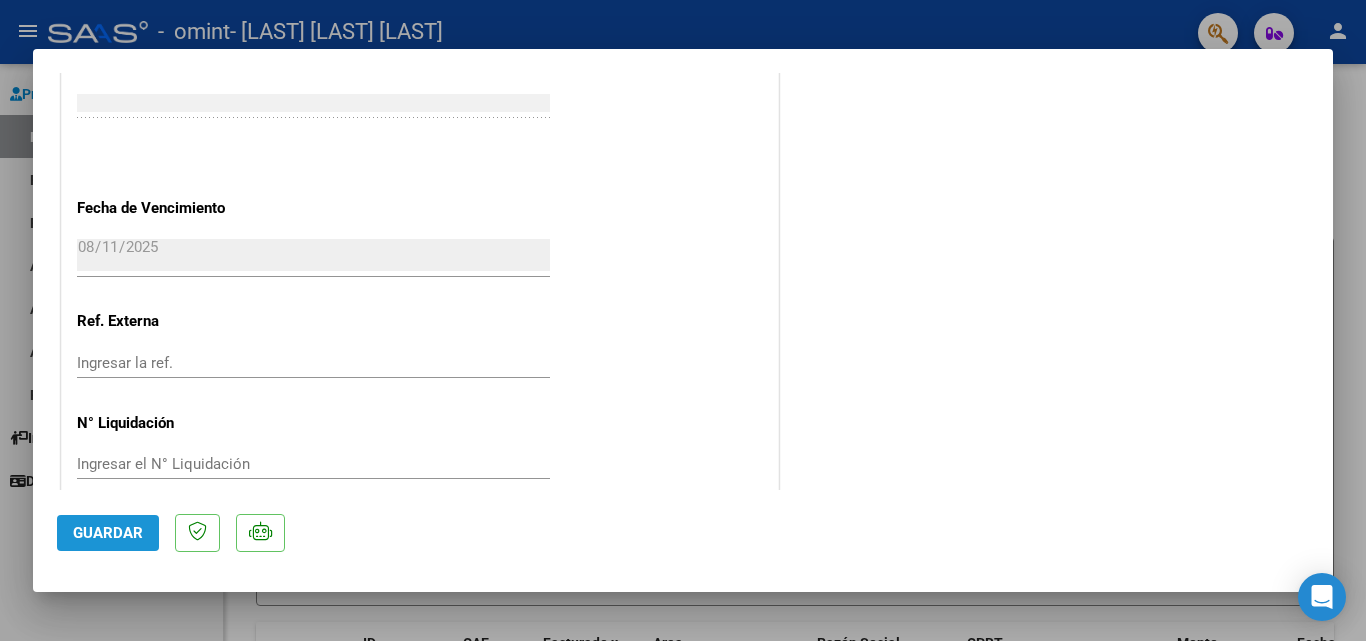 click on "Guardar" 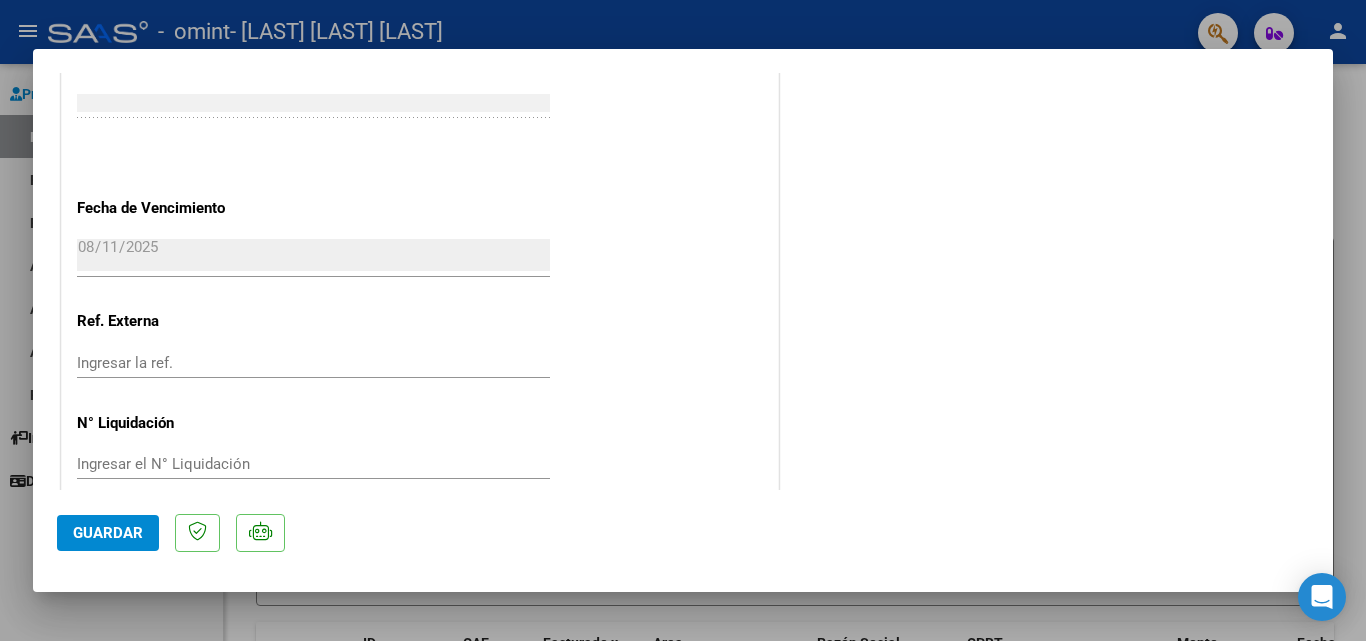 click at bounding box center [683, 320] 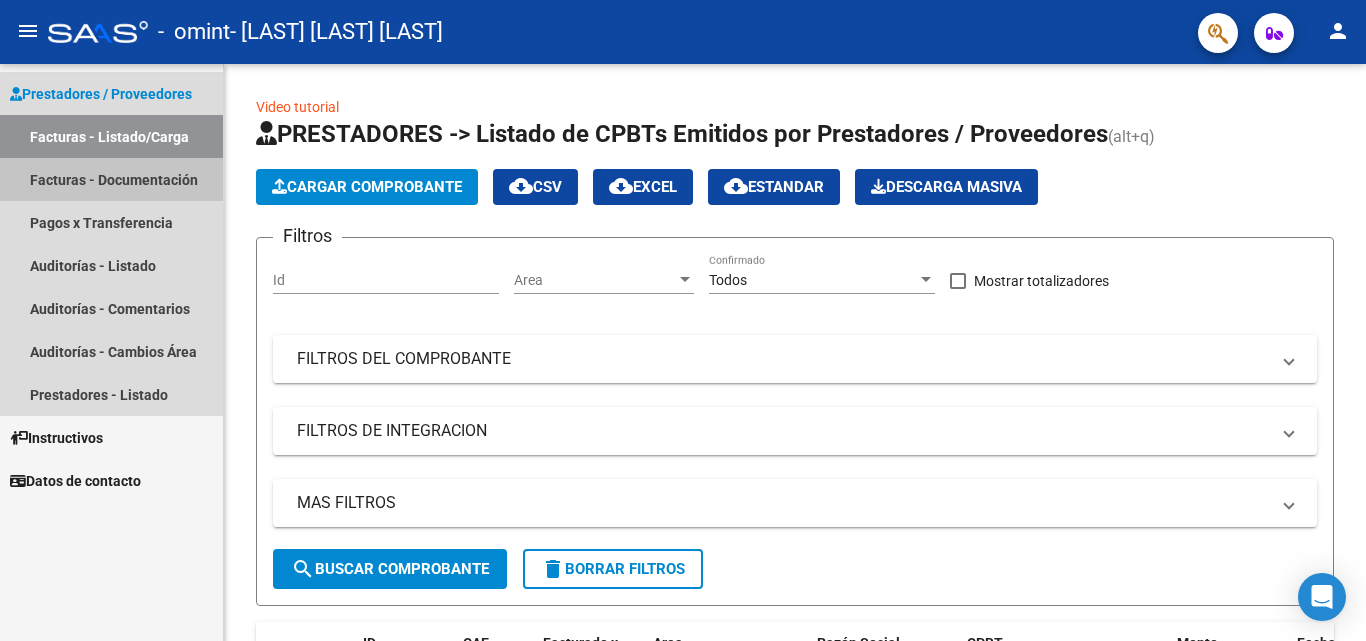 click on "Facturas - Documentación" at bounding box center [111, 179] 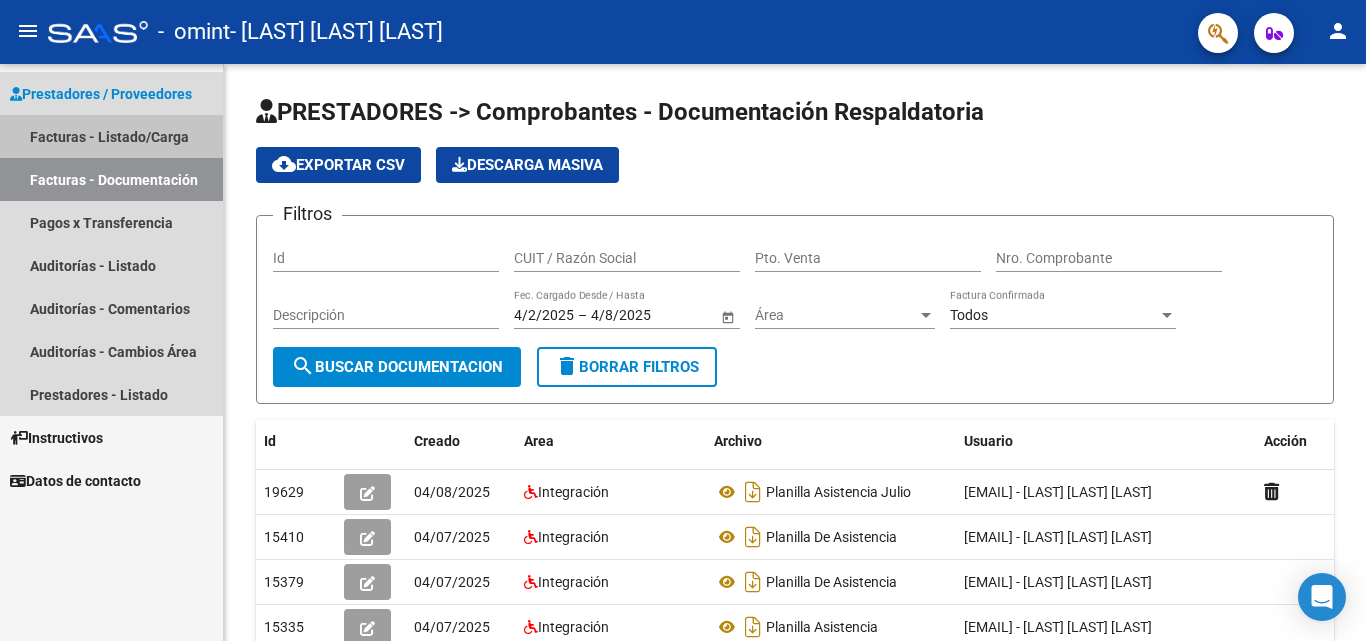 click on "Facturas - Listado/Carga" at bounding box center (111, 136) 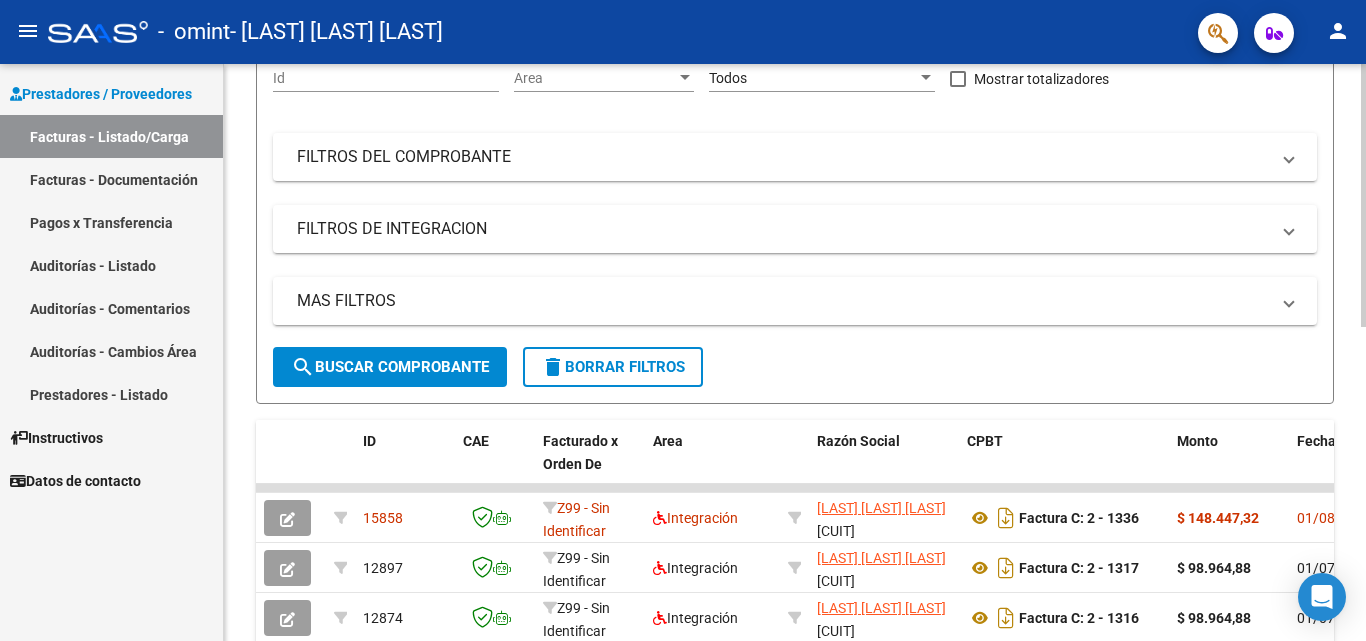 scroll, scrollTop: 209, scrollLeft: 0, axis: vertical 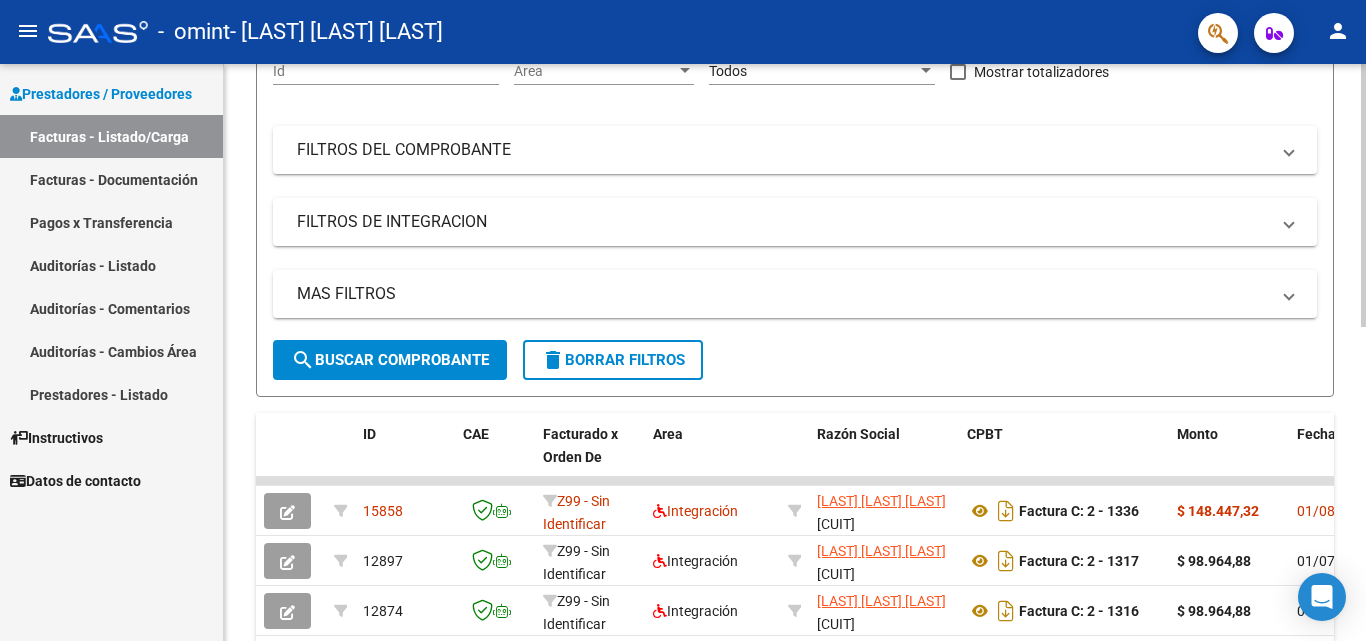 click 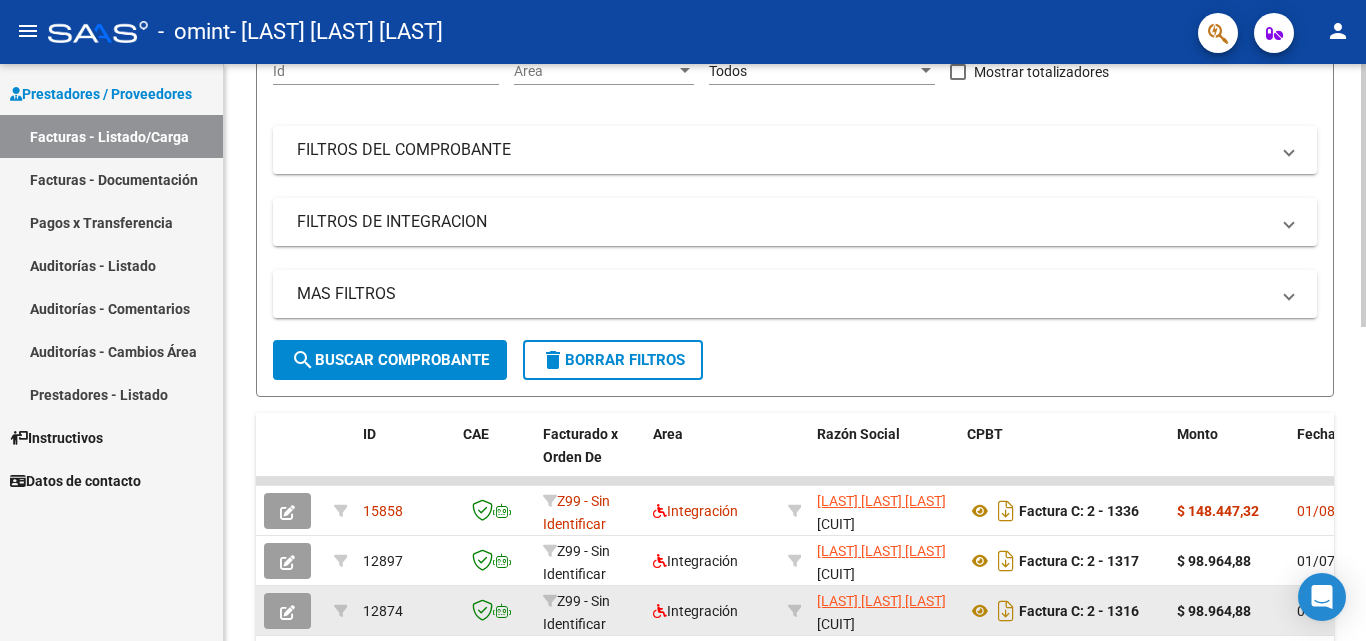 drag, startPoint x: 1037, startPoint y: 634, endPoint x: 1080, endPoint y: 635, distance: 43.011627 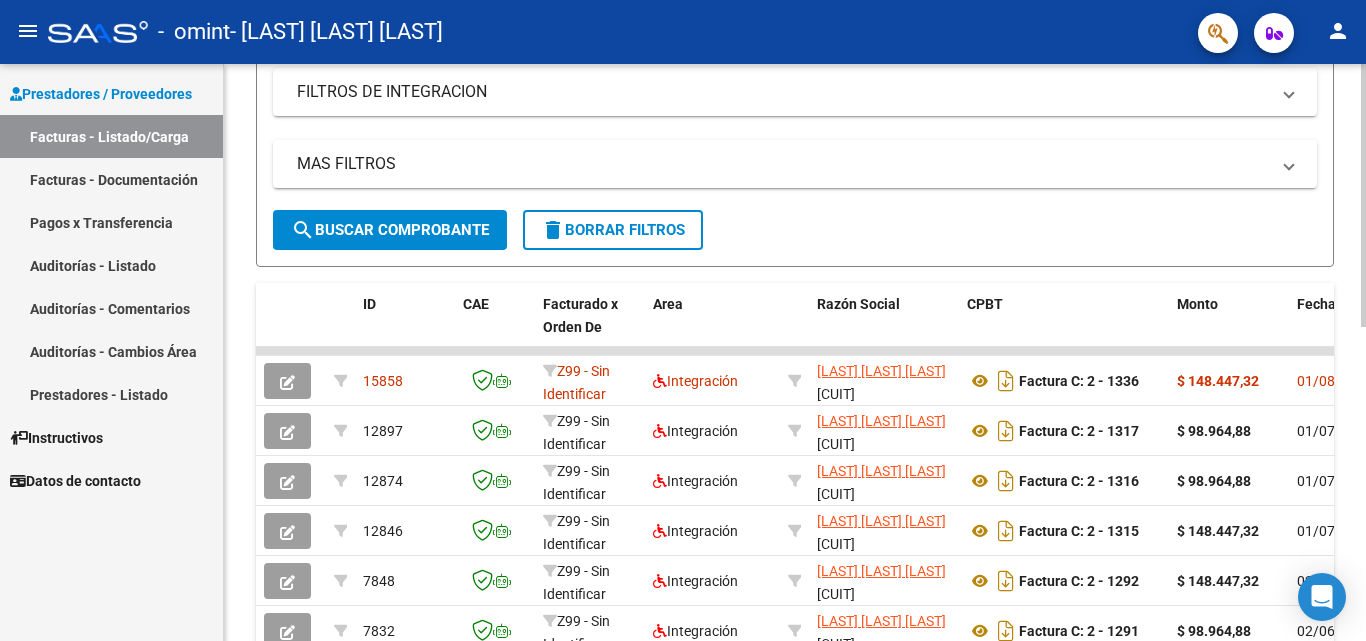 scroll, scrollTop: 0, scrollLeft: 0, axis: both 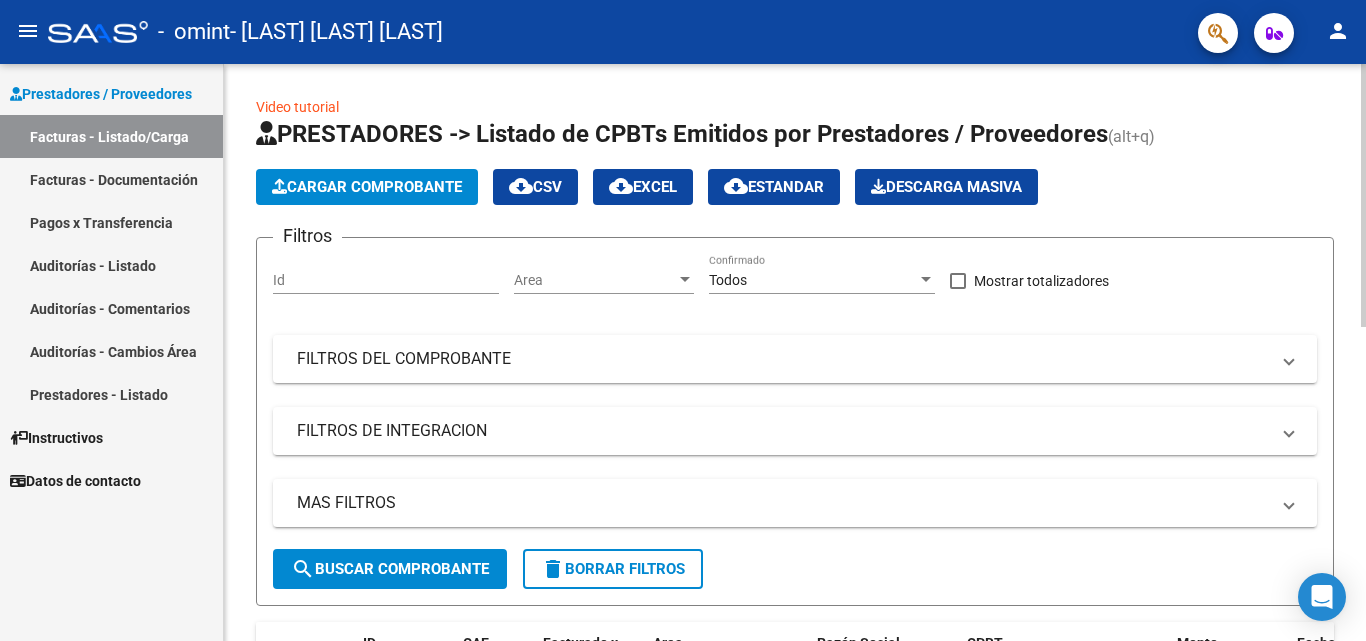 click on "Video tutorial   PRESTADORES -> Listado de CPBTs Emitidos por Prestadores / Proveedores (alt+q)   Cargar Comprobante
cloud_download  CSV  cloud_download  EXCEL  cloud_download  Estandar   Descarga Masiva
Filtros Id Area Area Todos Confirmado   Mostrar totalizadores   FILTROS DEL COMPROBANTE  Comprobante Tipo Comprobante Tipo Start date – End date Fec. Comprobante Desde / Hasta Días Emisión Desde(cant. días) Días Emisión Hasta(cant. días) CUIT / Razón Social Pto. Venta Nro. Comprobante Código SSS CAE Válido CAE Válido Todos Cargado Módulo Hosp. Todos Tiene facturacion Apócrifa Hospital Refes  FILTROS DE INTEGRACION  Período De Prestación Campos del Archivo de Rendición Devuelto x SSS (dr_envio) Todos Rendido x SSS (dr_envio) Tipo de Registro Tipo de Registro Período Presentación Período Presentación Campos del Legajo Asociado (preaprobación) Afiliado Legajo (cuil/nombre) Todos Solo facturas preaprobadas  MAS FILTROS  Todos Con Doc. Respaldatoria Todos Con Trazabilidad Todos – – 3" 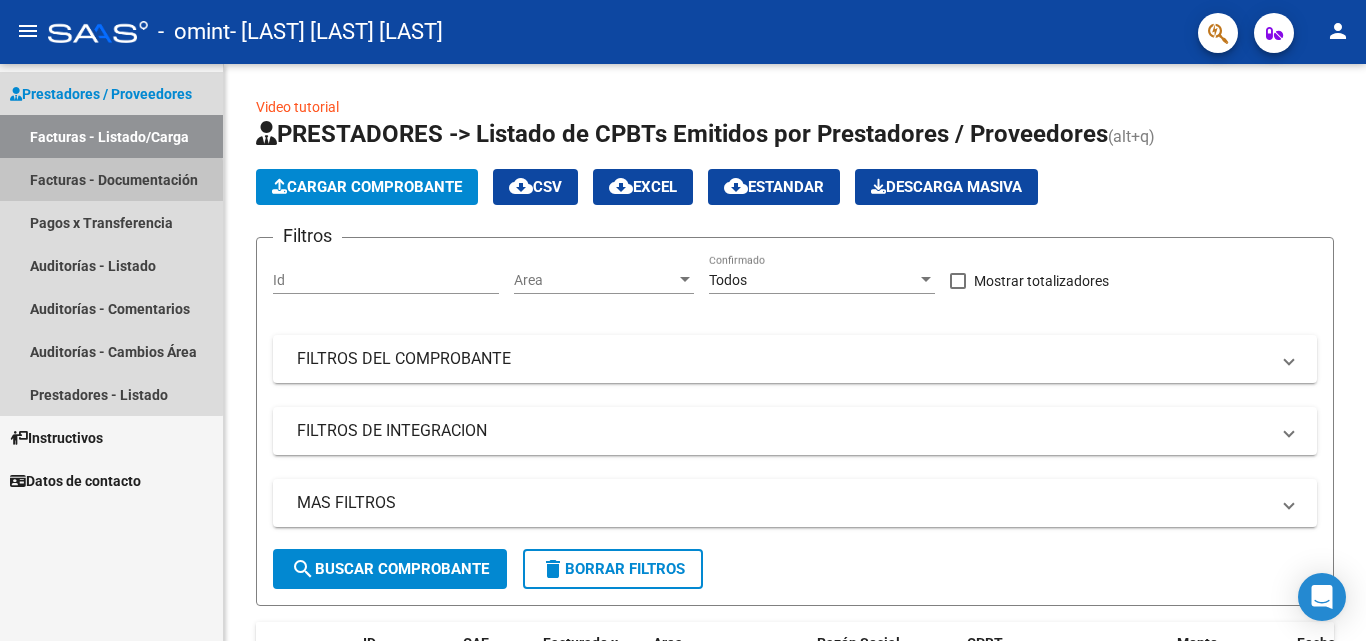 click on "Facturas - Documentación" at bounding box center [111, 179] 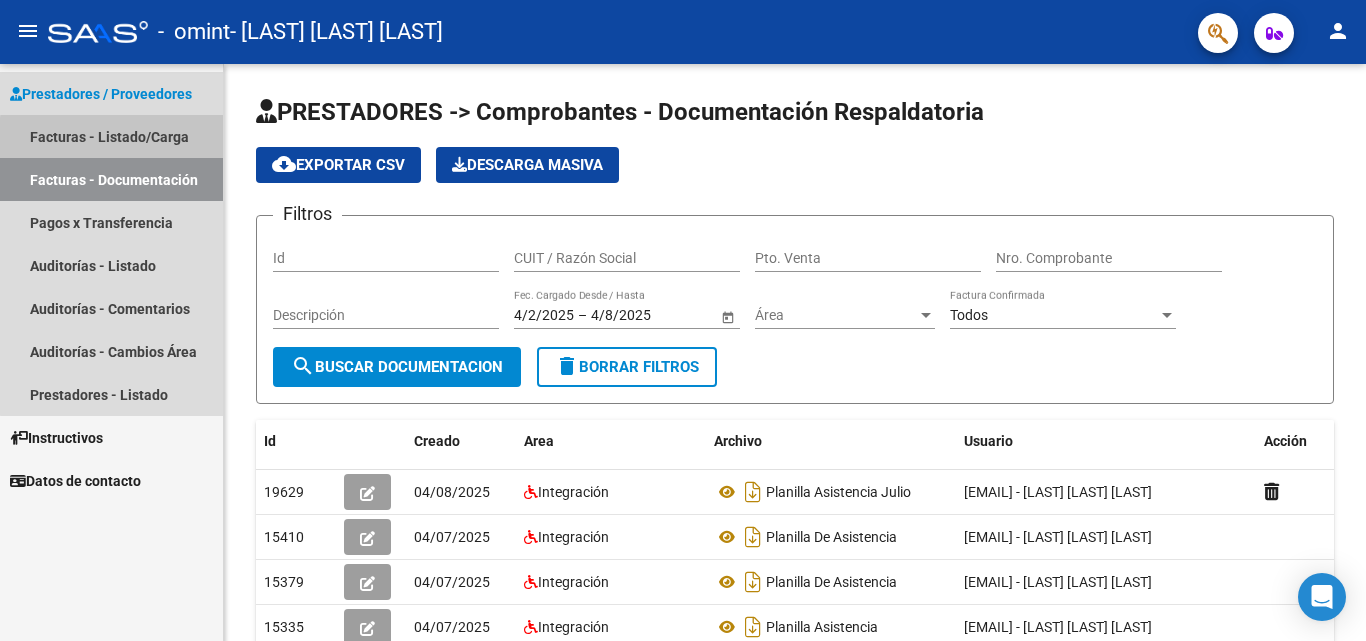 click on "Facturas - Listado/Carga" at bounding box center [111, 136] 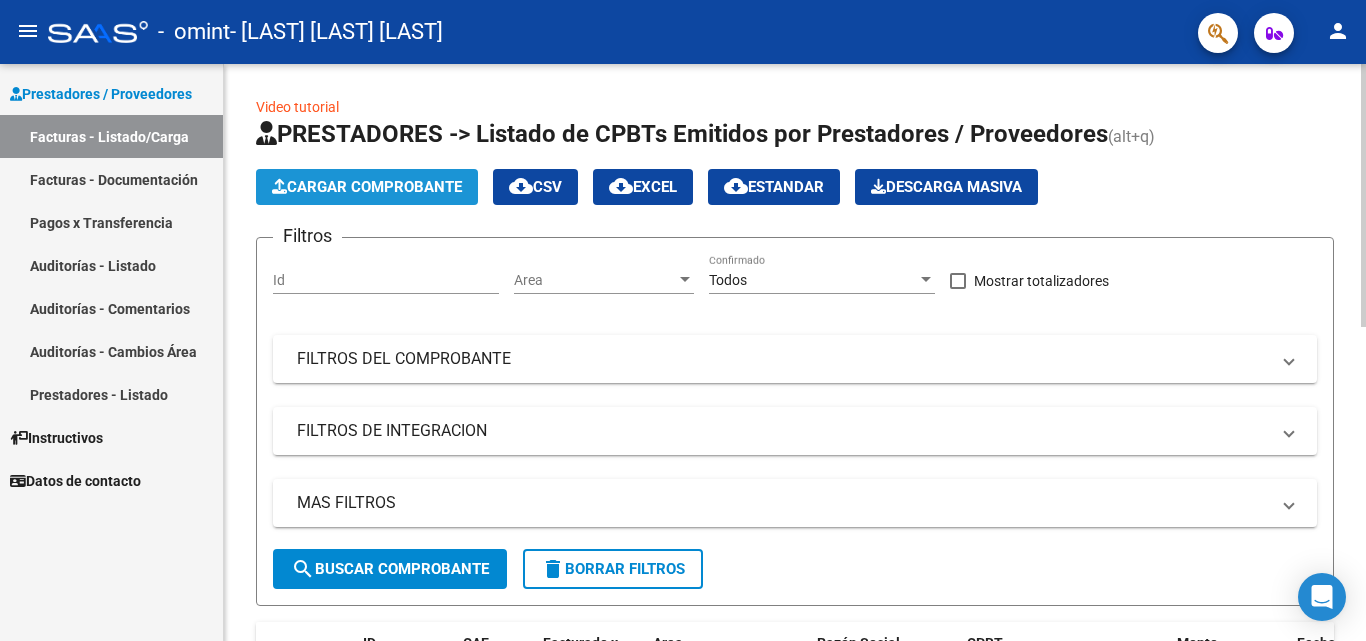 click on "Cargar Comprobante" 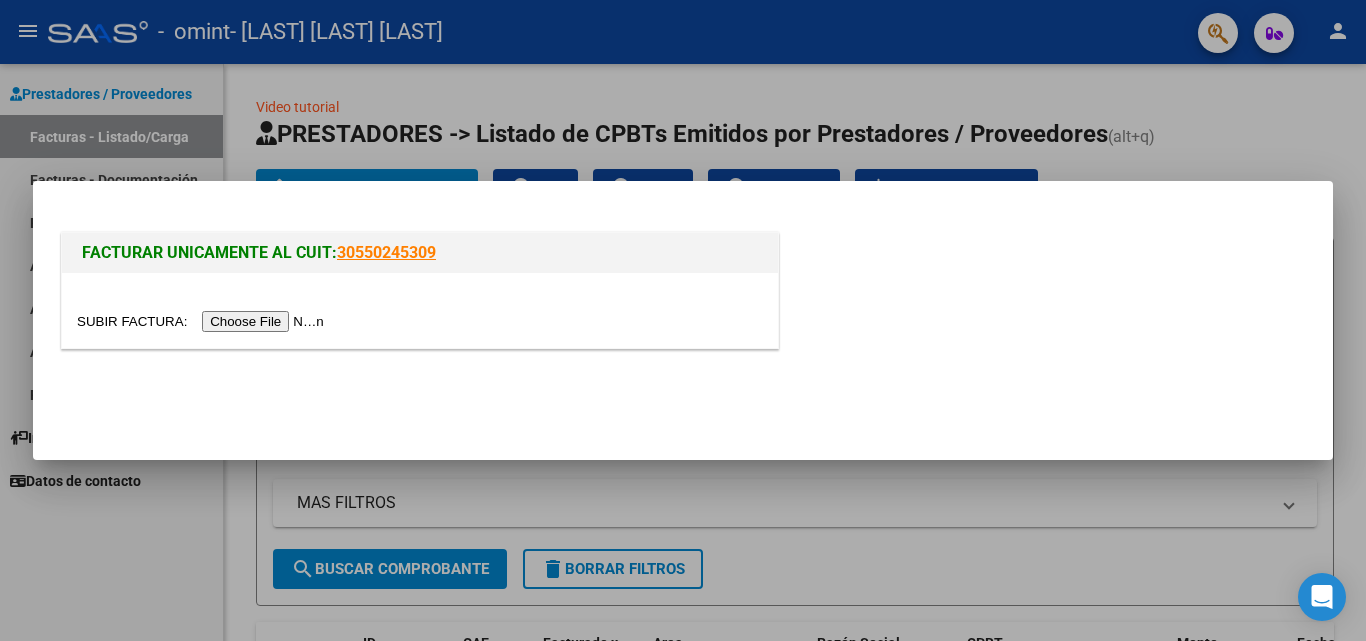click at bounding box center [203, 321] 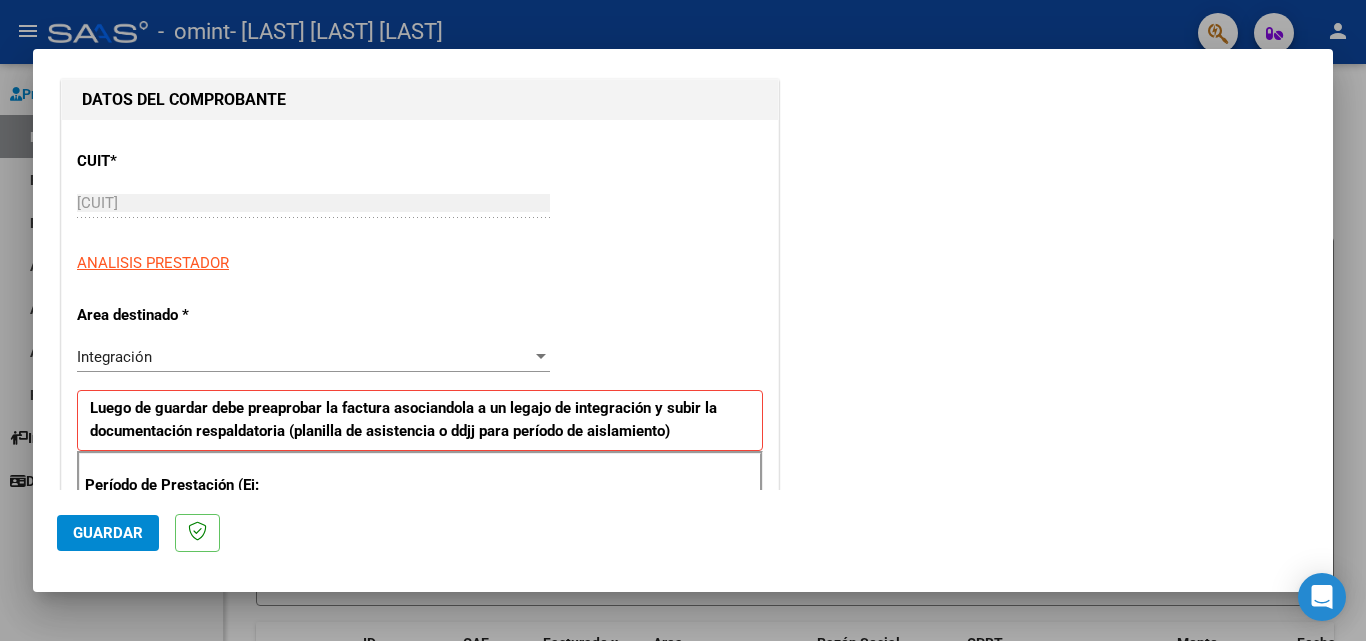 scroll, scrollTop: 212, scrollLeft: 0, axis: vertical 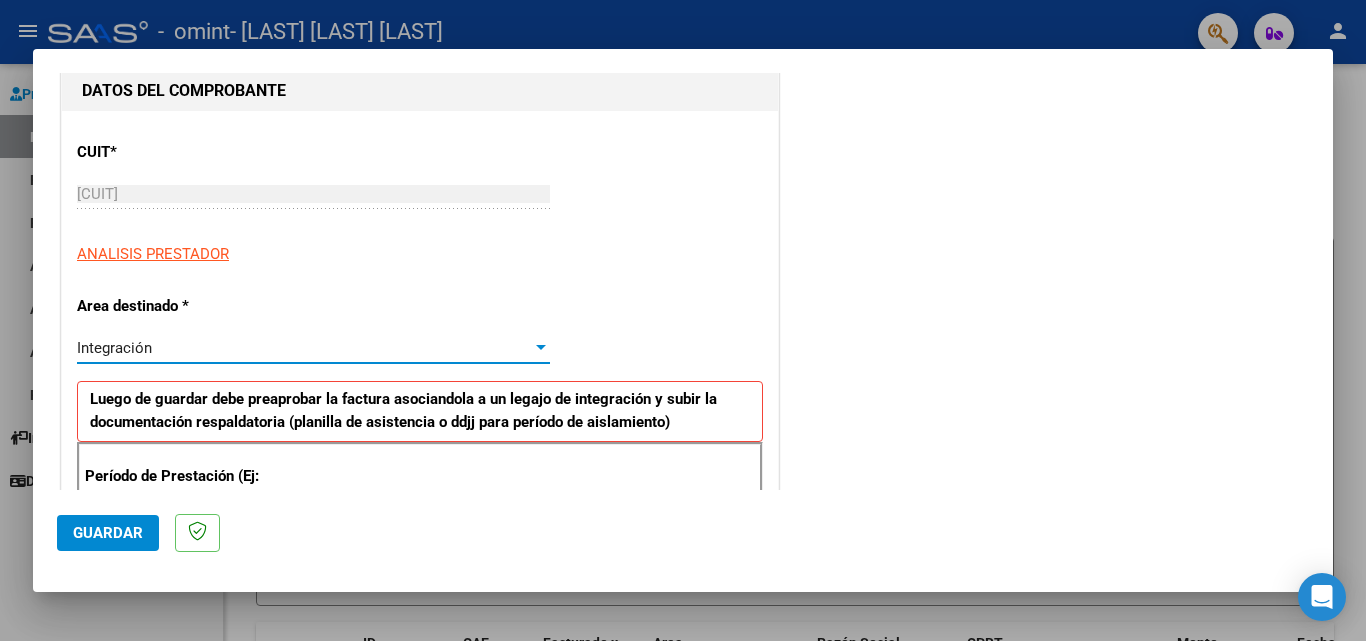 click on "Integración" at bounding box center [304, 348] 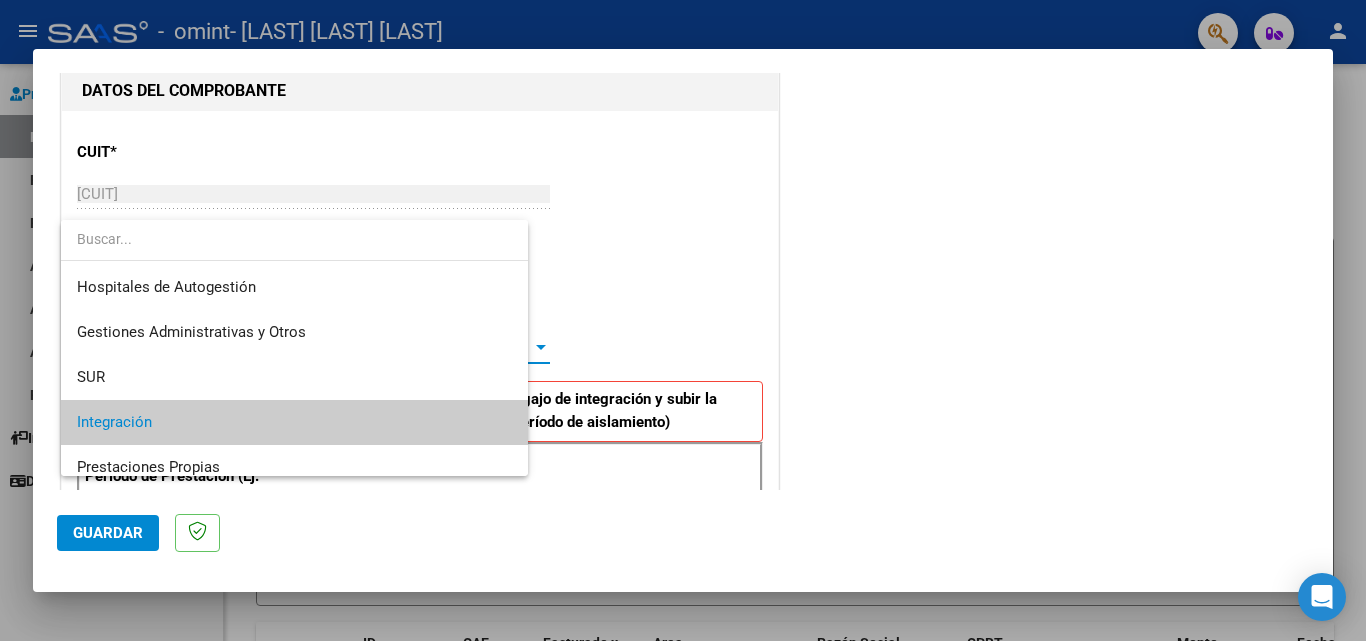 scroll, scrollTop: 75, scrollLeft: 0, axis: vertical 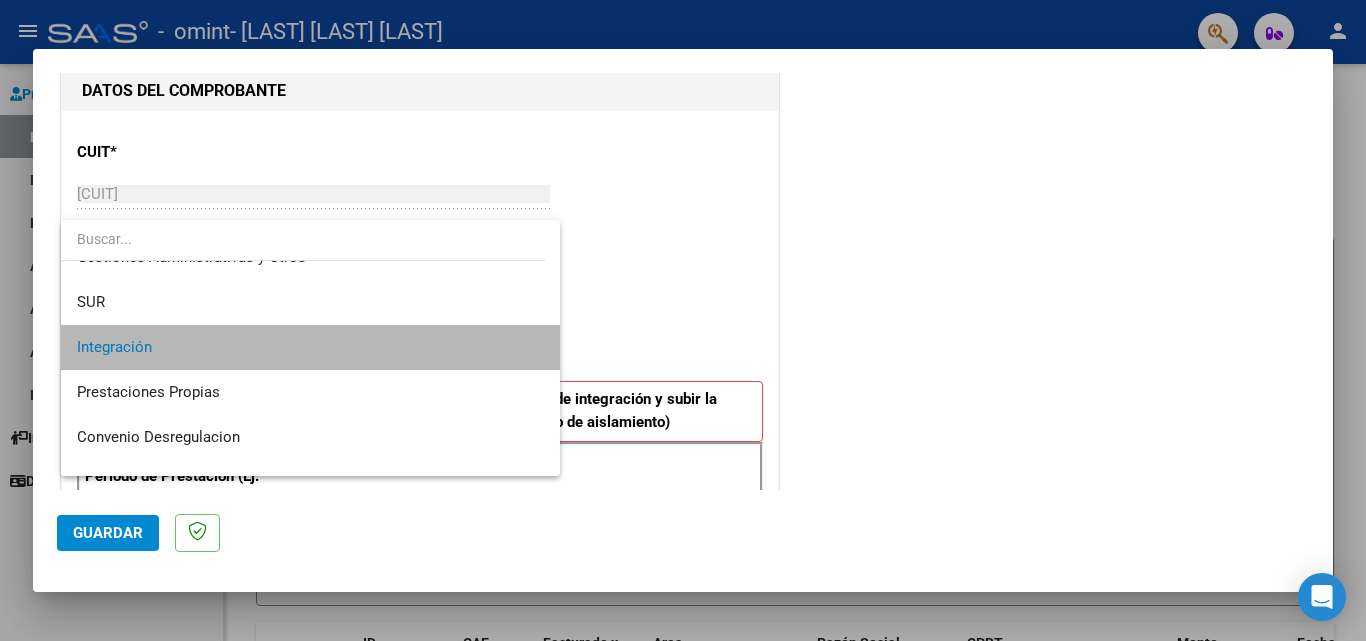 click on "Integración" at bounding box center (310, 347) 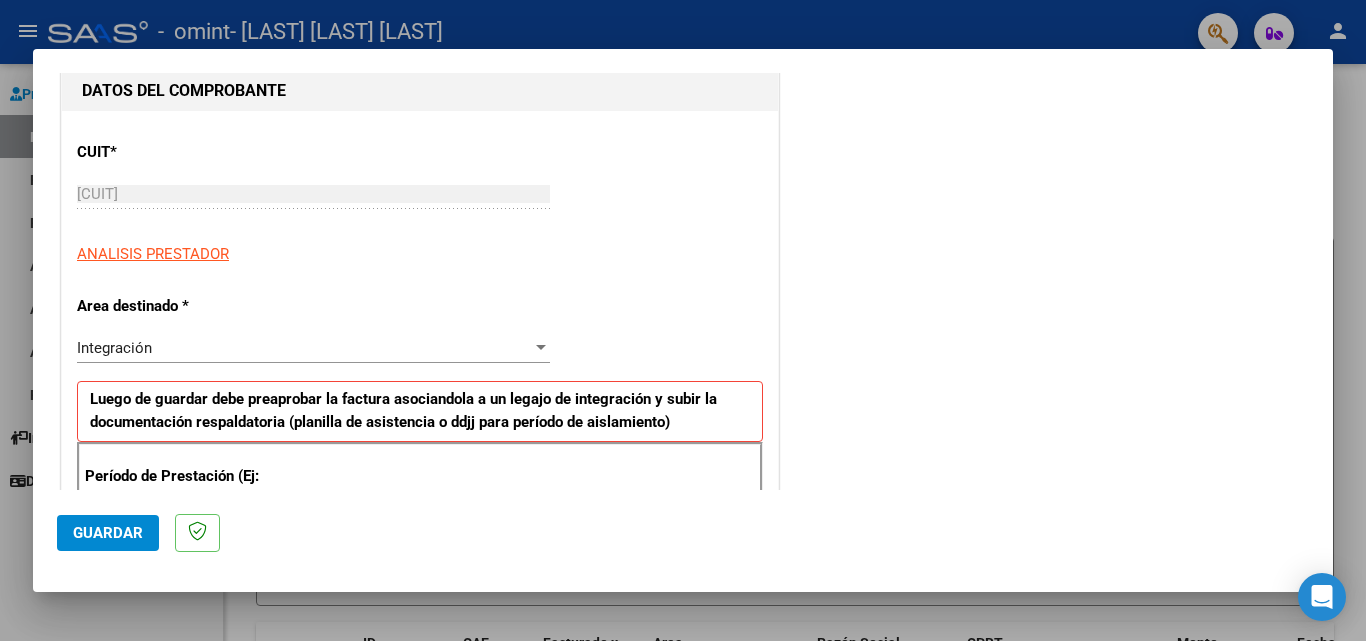 click on "Período de Prestación (Ej: 202305 para Mayo 2023" at bounding box center [185, 487] 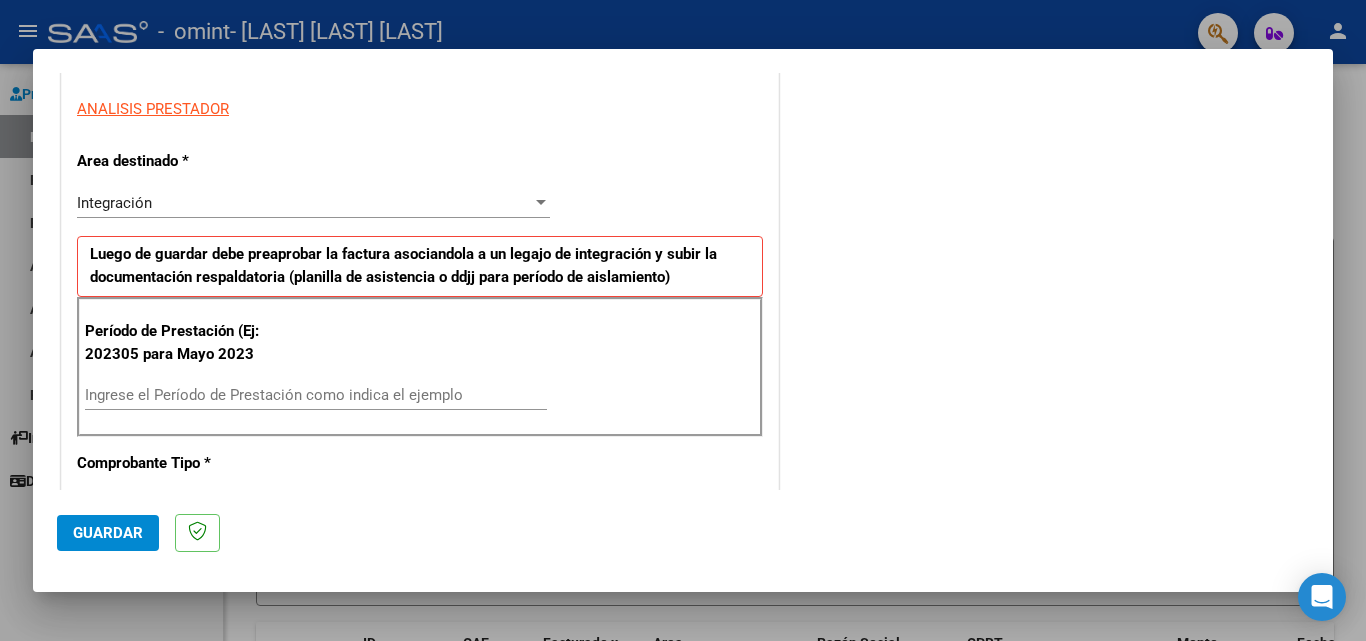 scroll, scrollTop: 366, scrollLeft: 0, axis: vertical 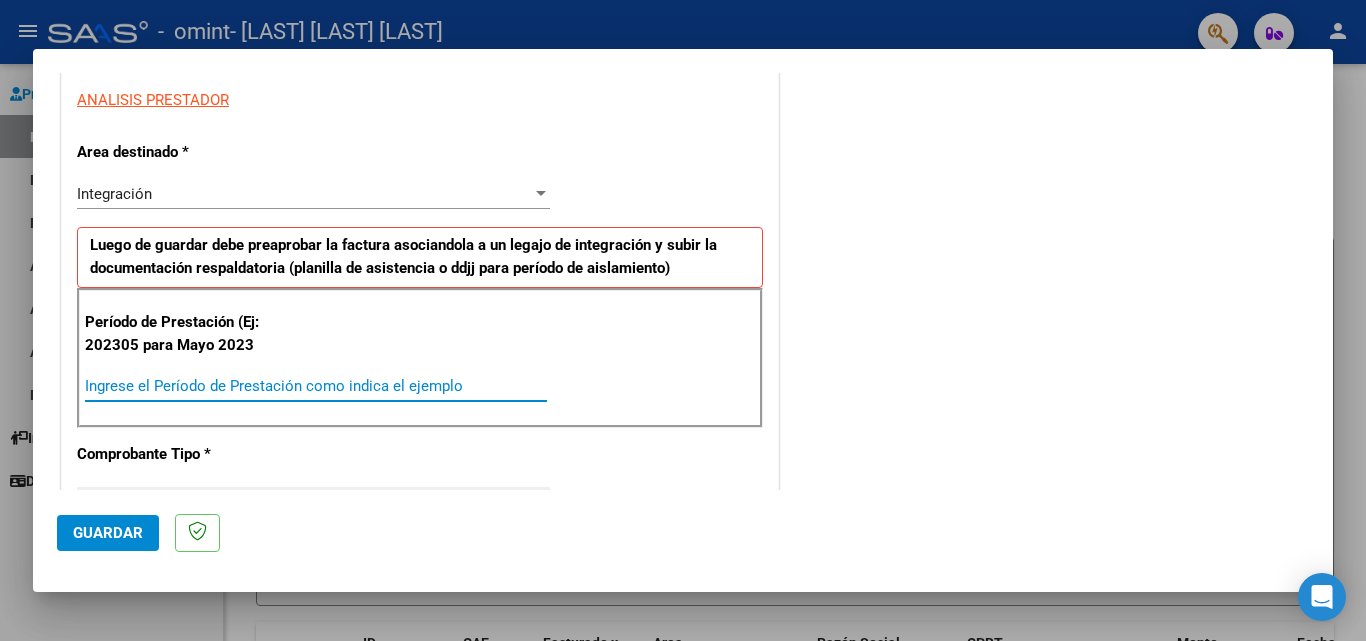 click on "Ingrese el Período de Prestación como indica el ejemplo" at bounding box center [316, 386] 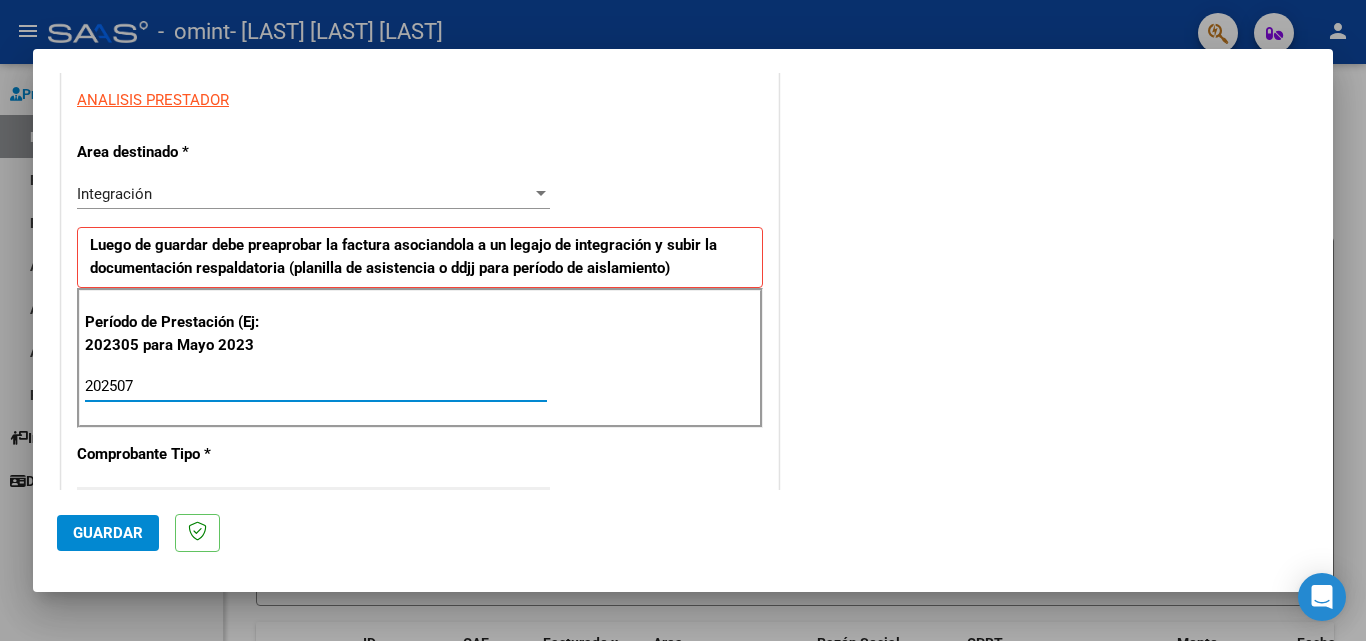 type on "202507" 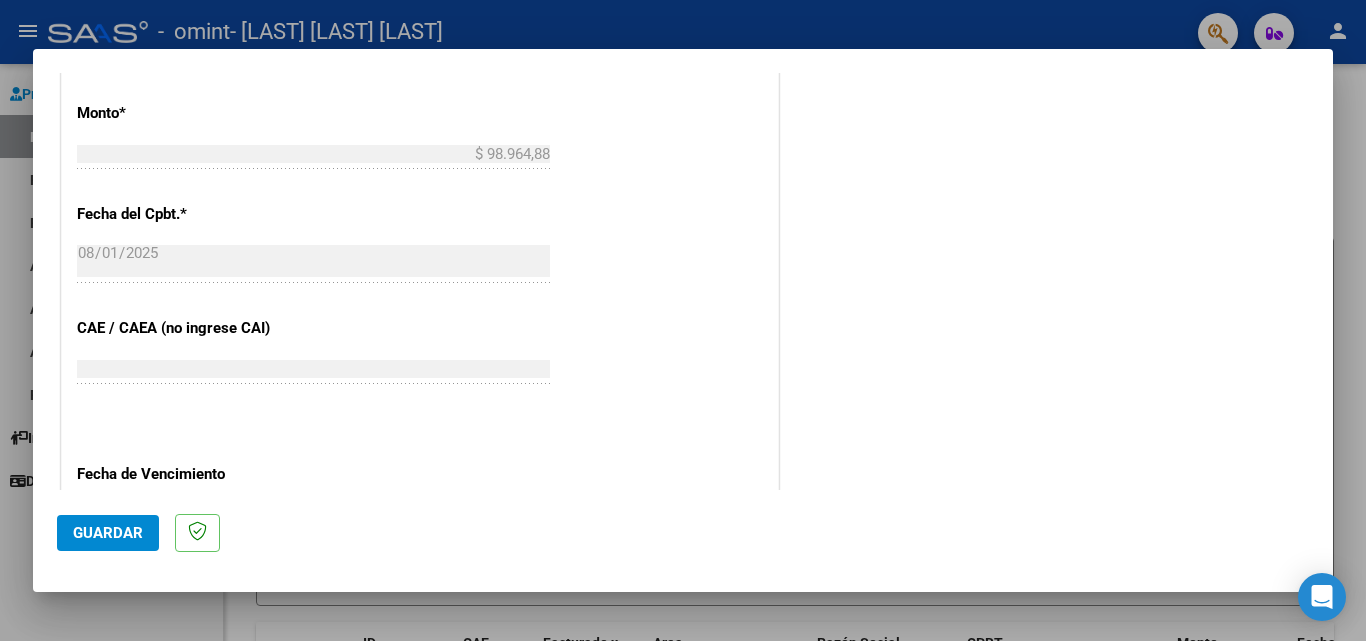 scroll, scrollTop: 1048, scrollLeft: 0, axis: vertical 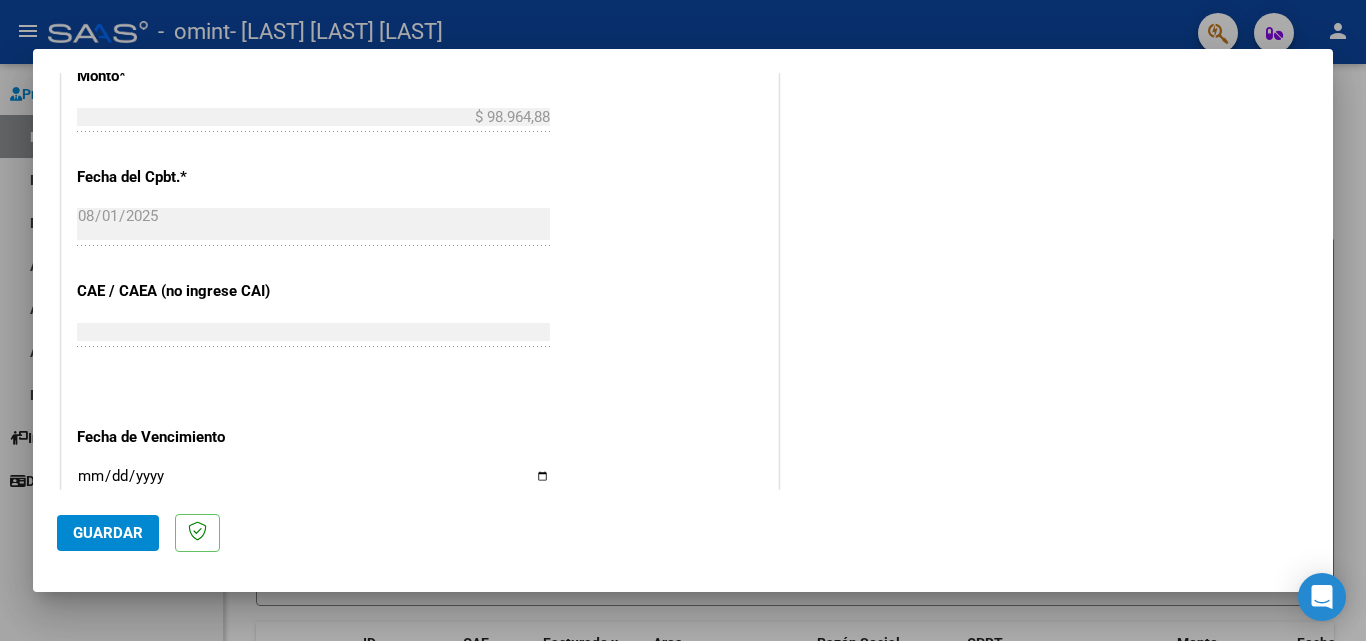 click on "Ingresar la fecha" at bounding box center (313, 484) 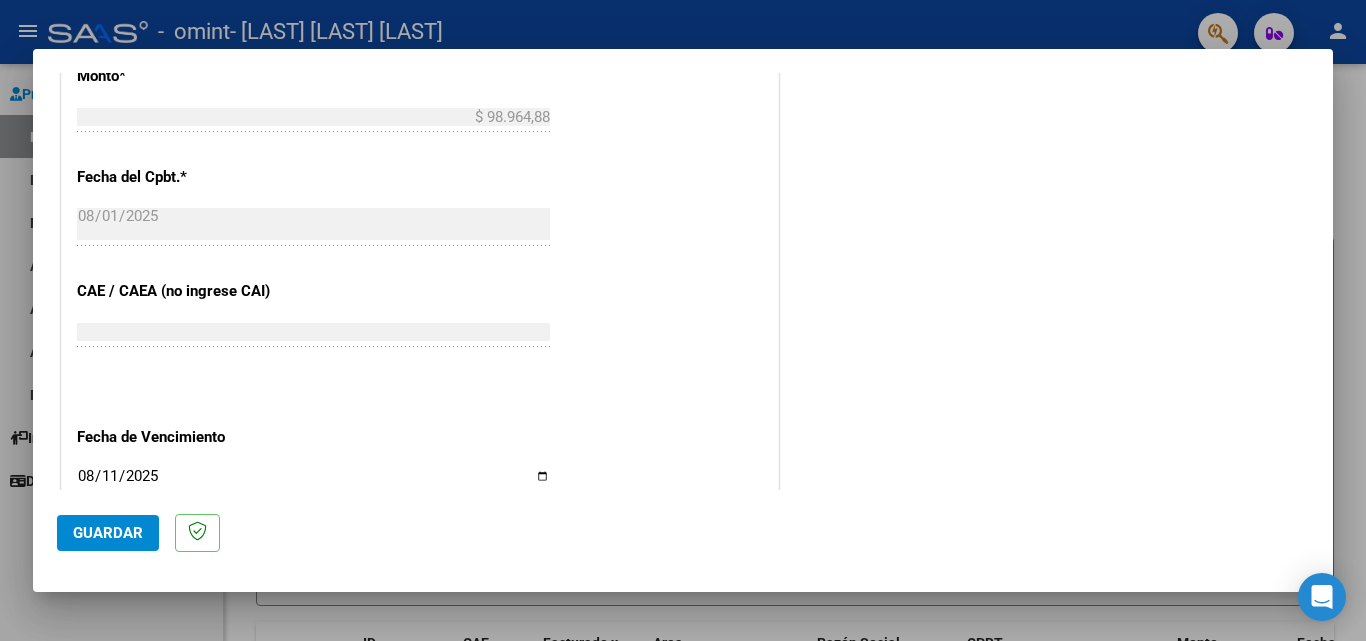 scroll, scrollTop: 1305, scrollLeft: 0, axis: vertical 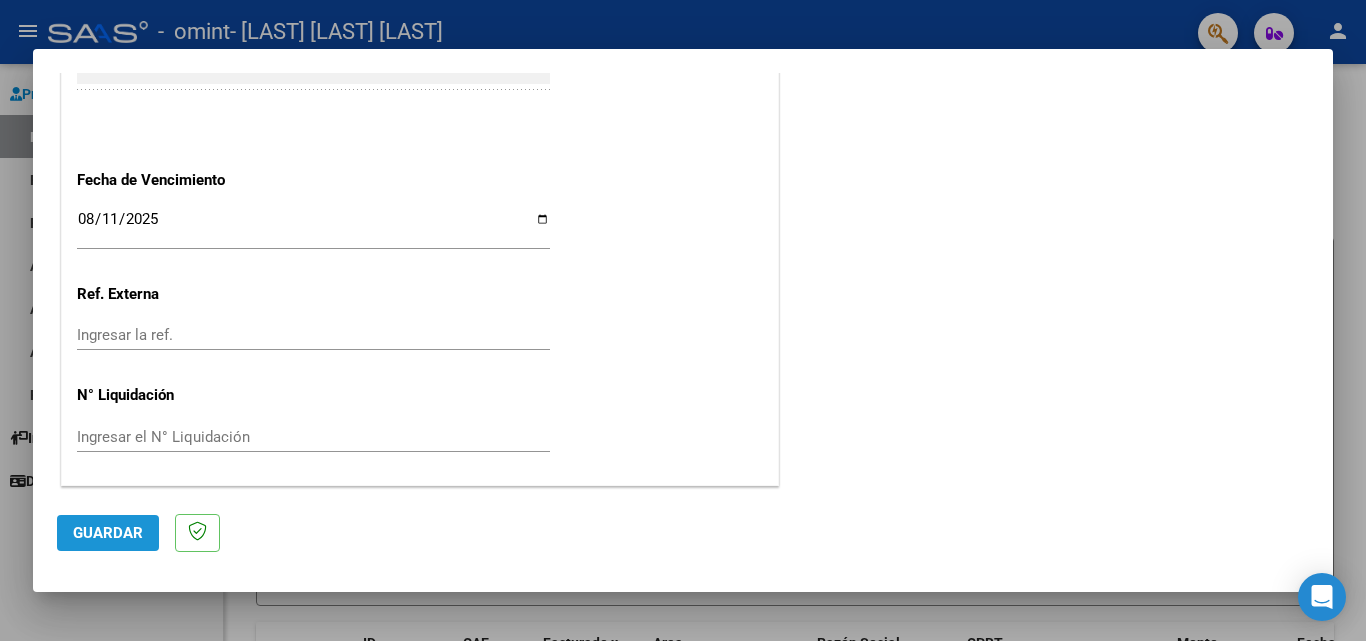click on "Guardar" 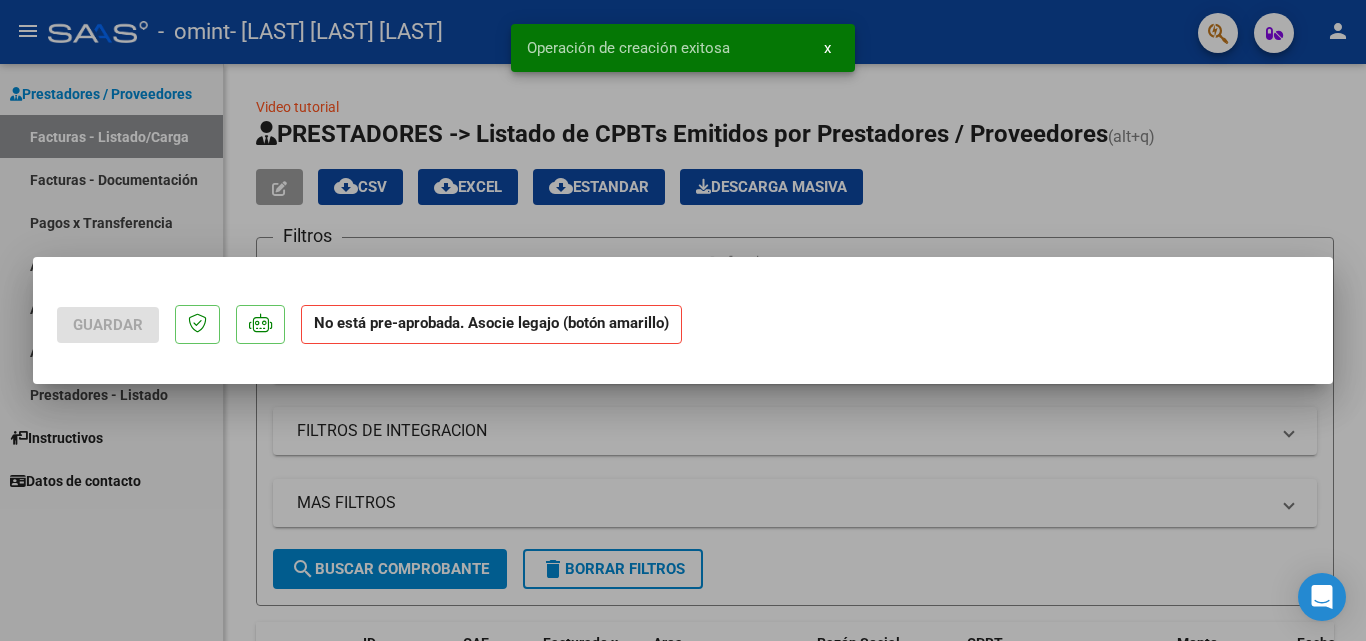 scroll, scrollTop: 0, scrollLeft: 0, axis: both 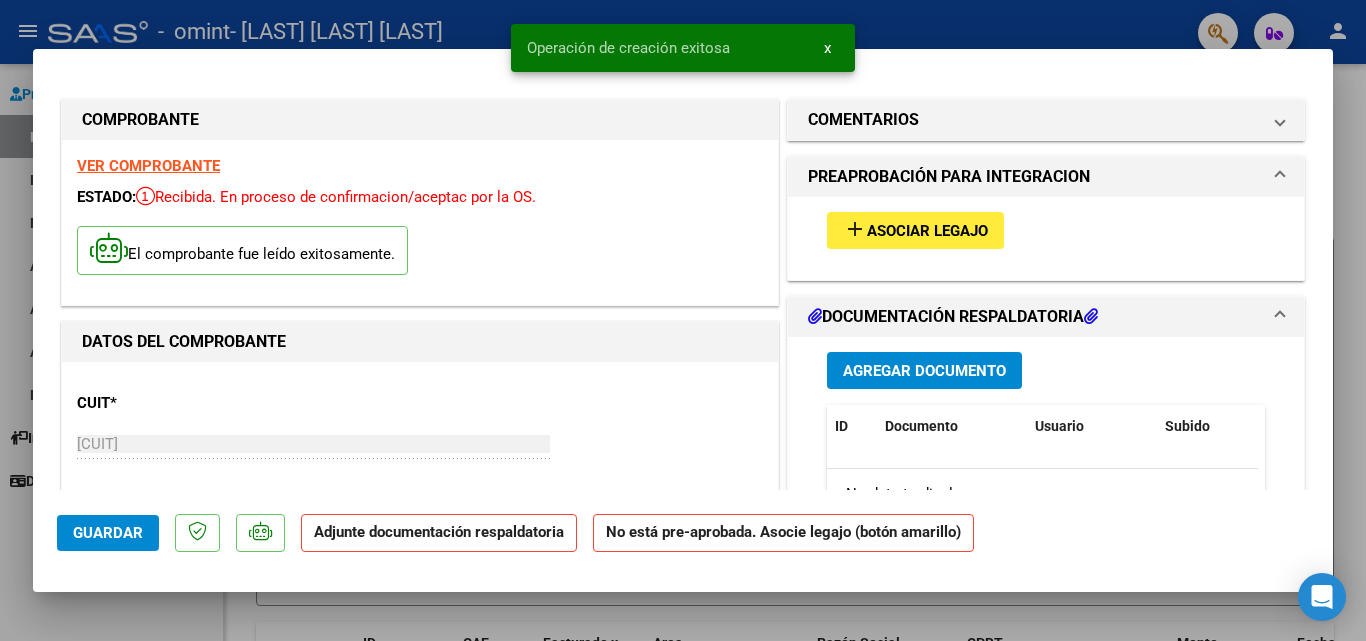 click on "Asociar Legajo" at bounding box center [927, 231] 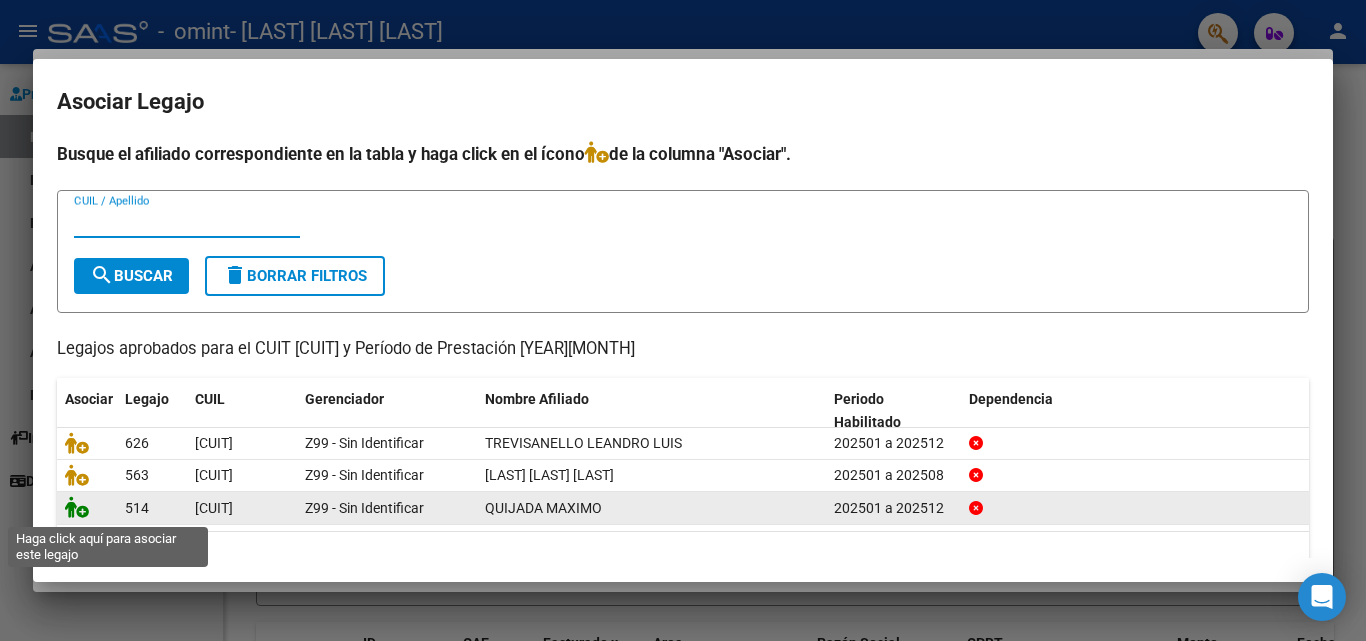 click 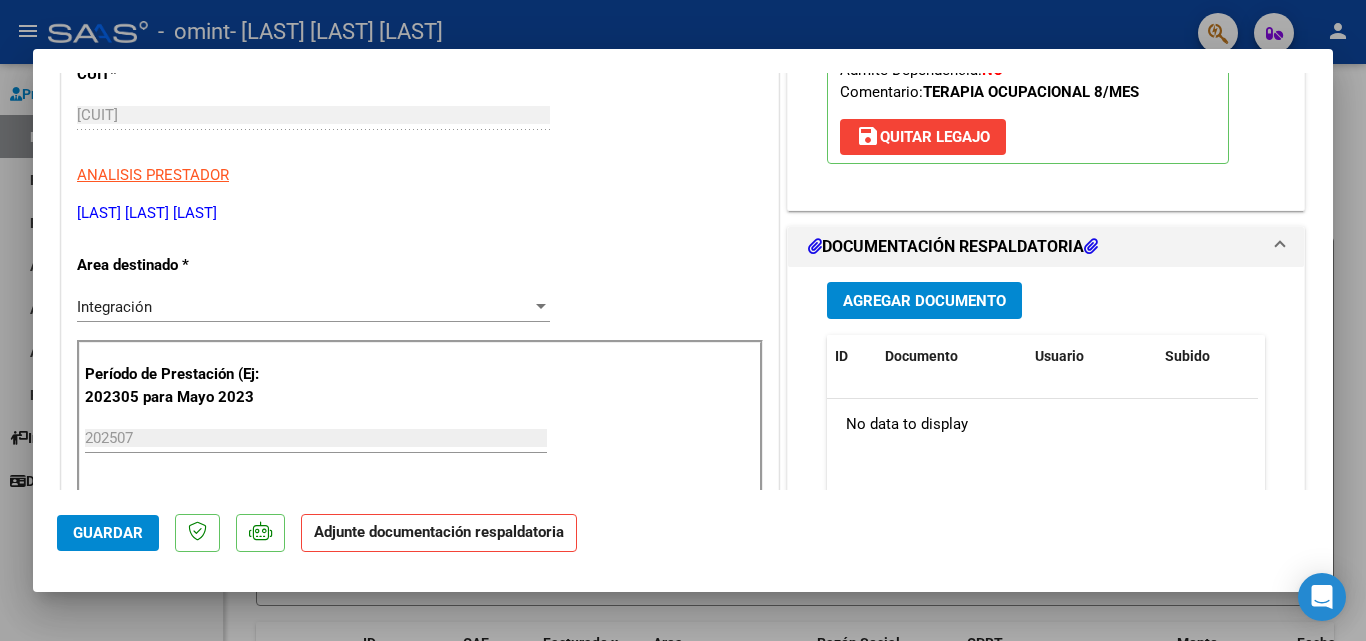 scroll, scrollTop: 339, scrollLeft: 0, axis: vertical 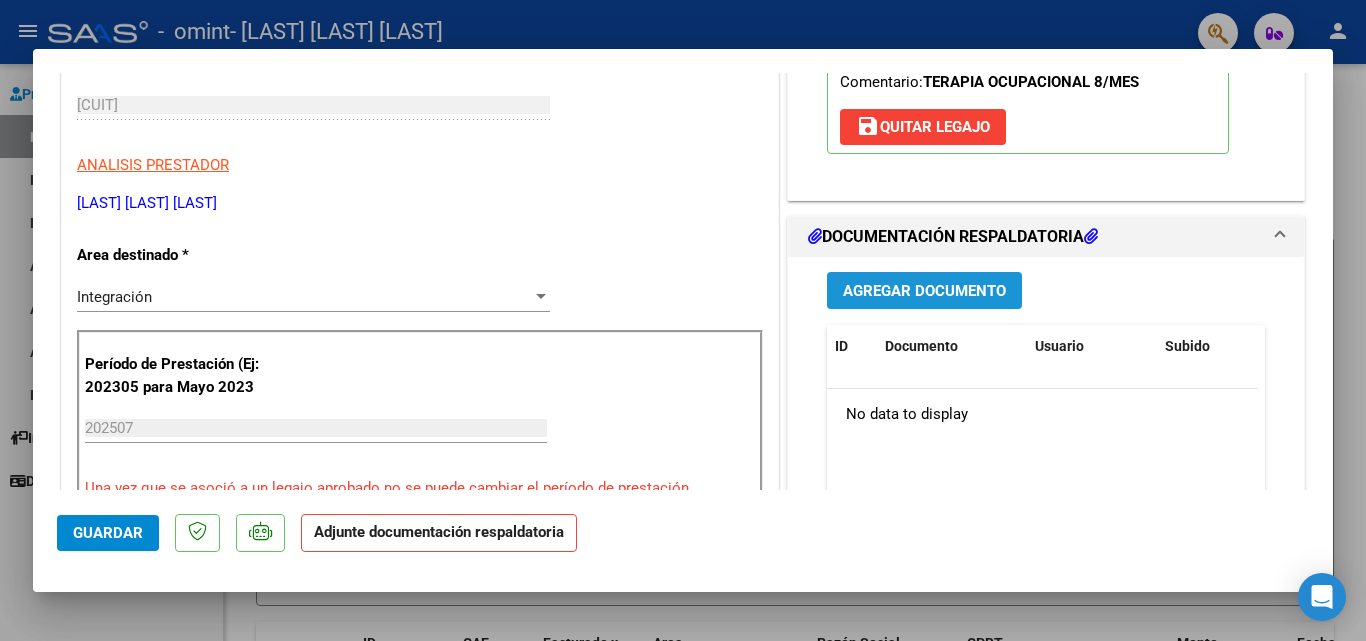 click on "Agregar Documento" at bounding box center [924, 290] 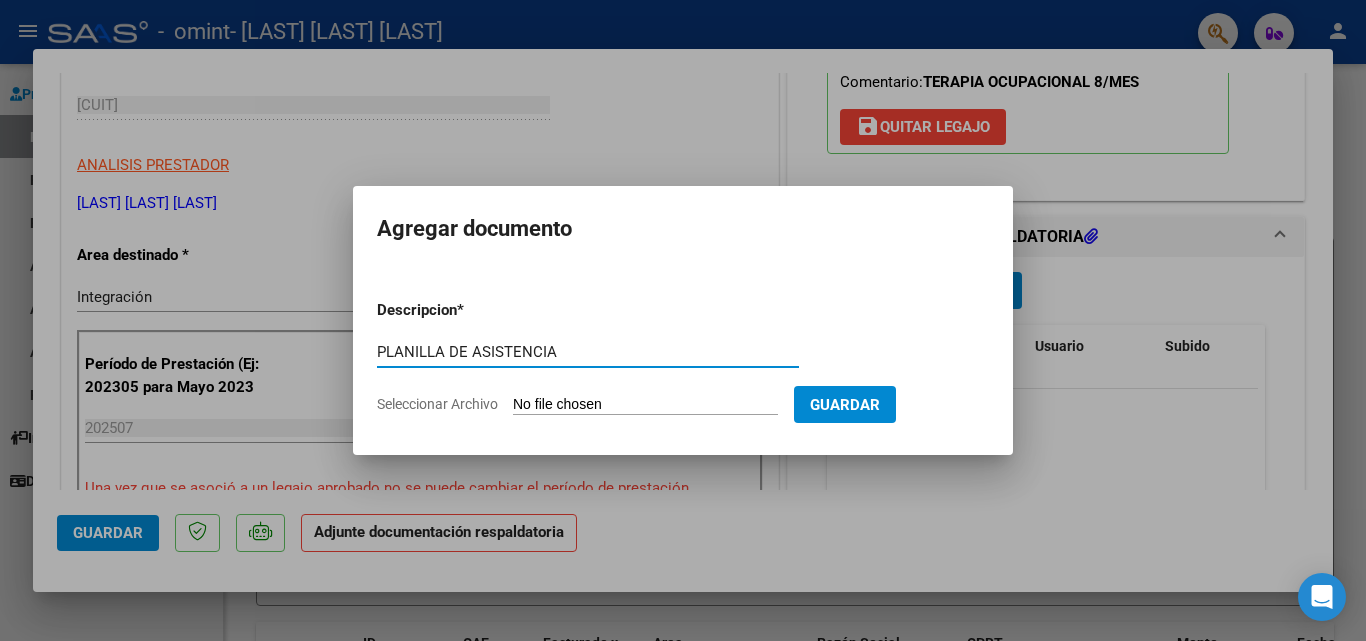 type on "PLANILLA DE ASISTENCIA" 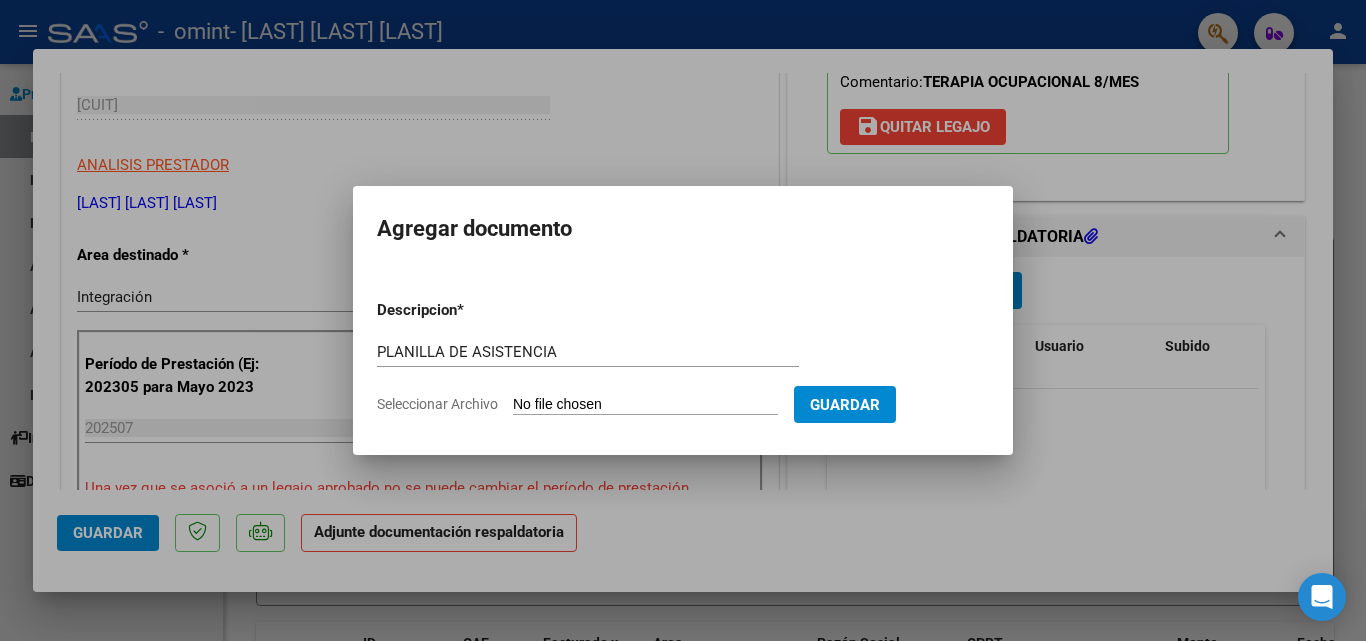 type on "C:\fakepath\Asistencia [LAST] [LAST] [MONTH] [DAY].pdf" 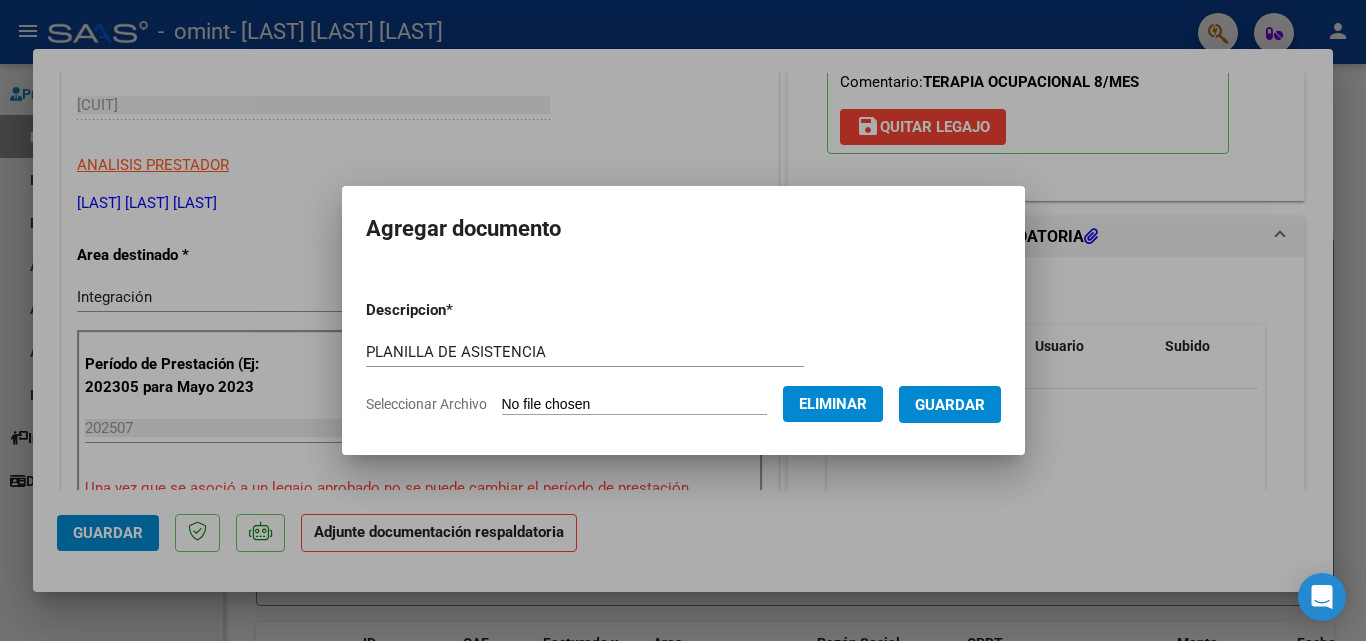 click on "Guardar" at bounding box center [950, 405] 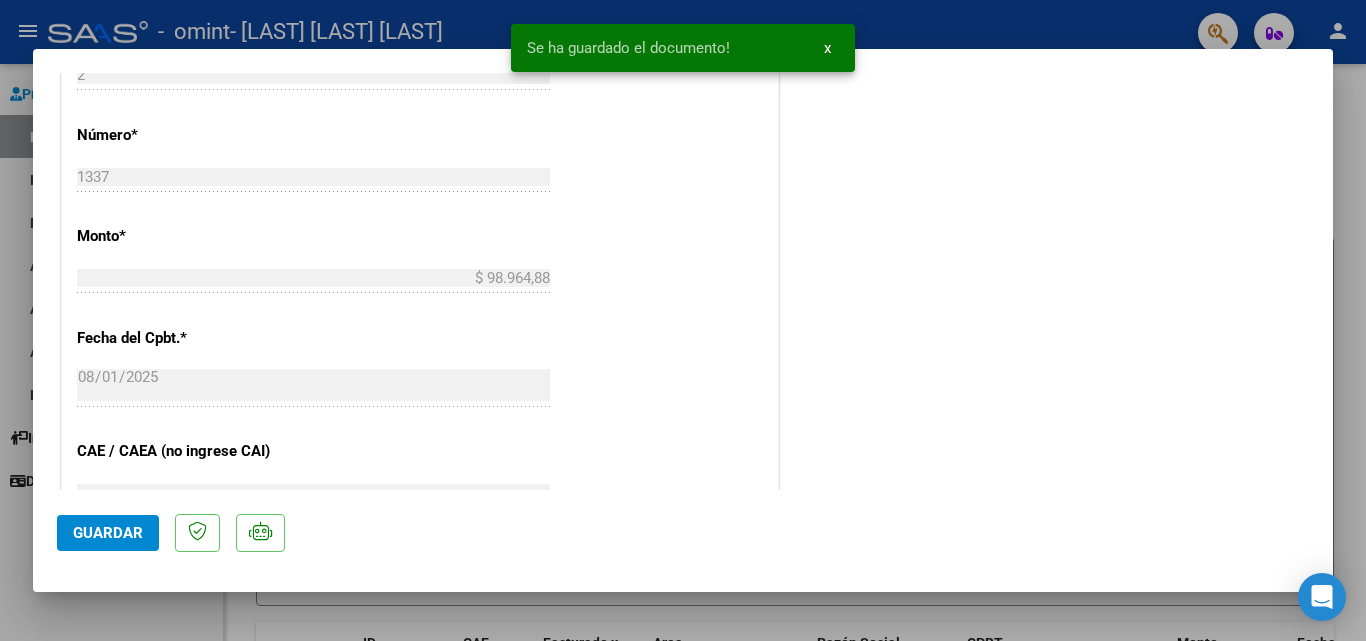 scroll, scrollTop: 969, scrollLeft: 0, axis: vertical 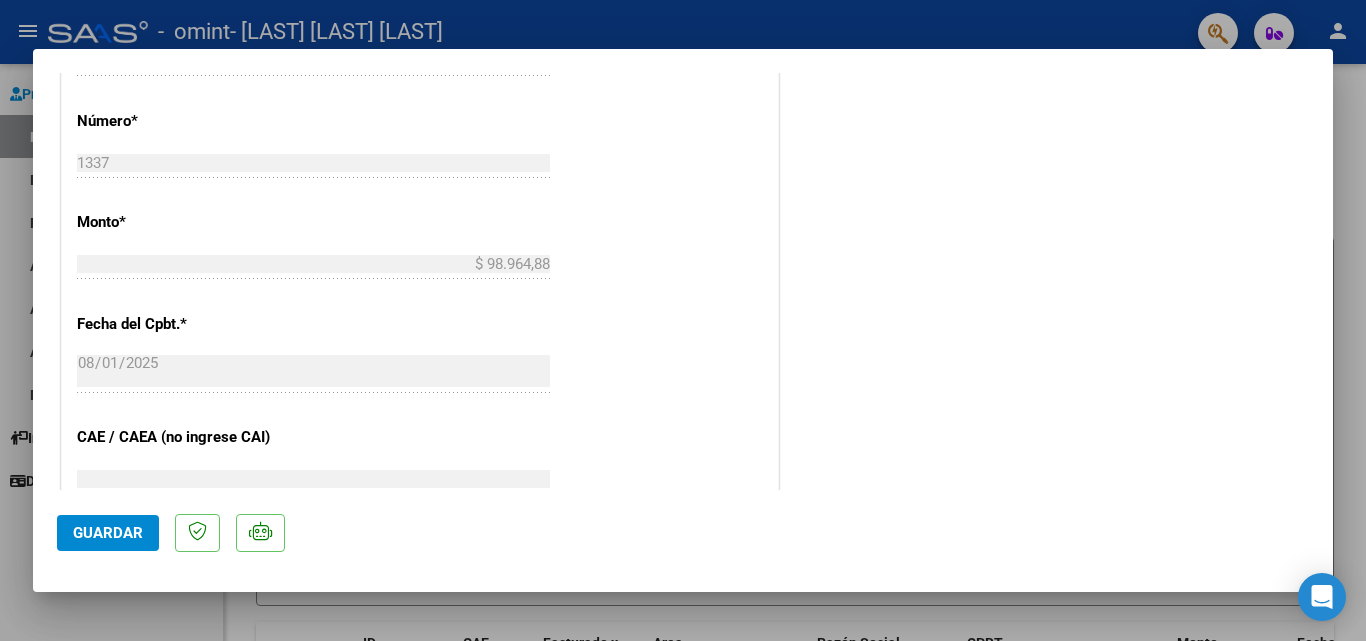click on "Guardar" 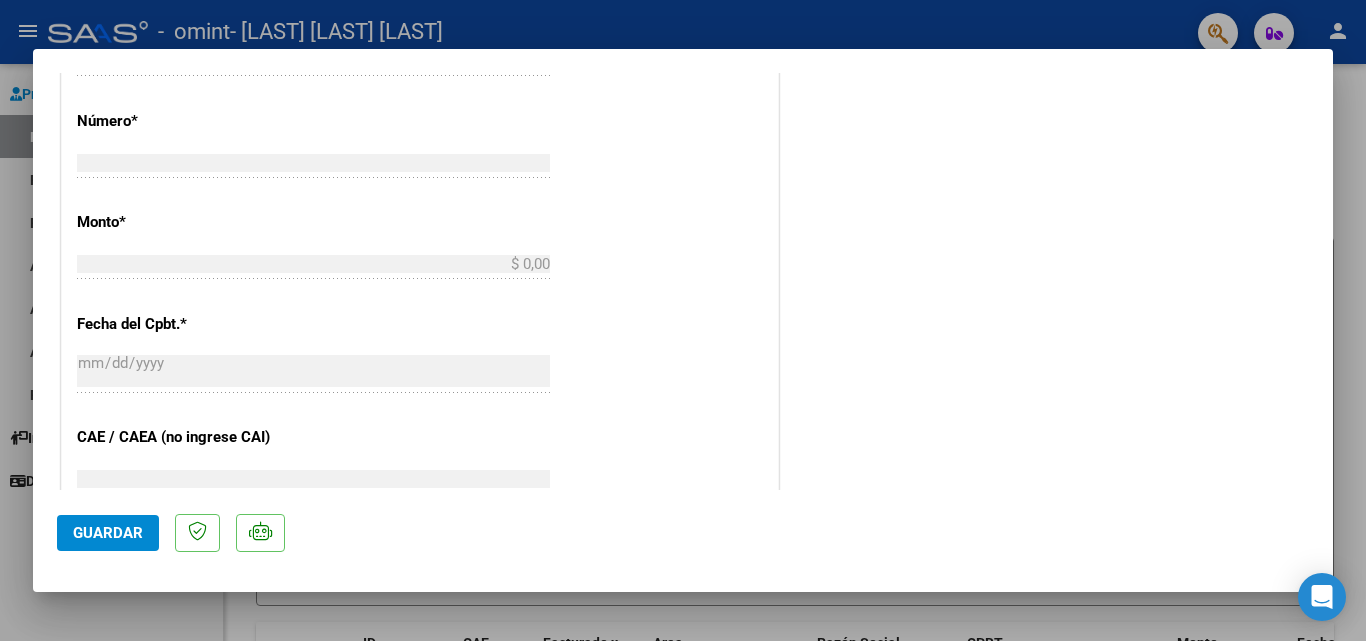 scroll, scrollTop: 1003, scrollLeft: 0, axis: vertical 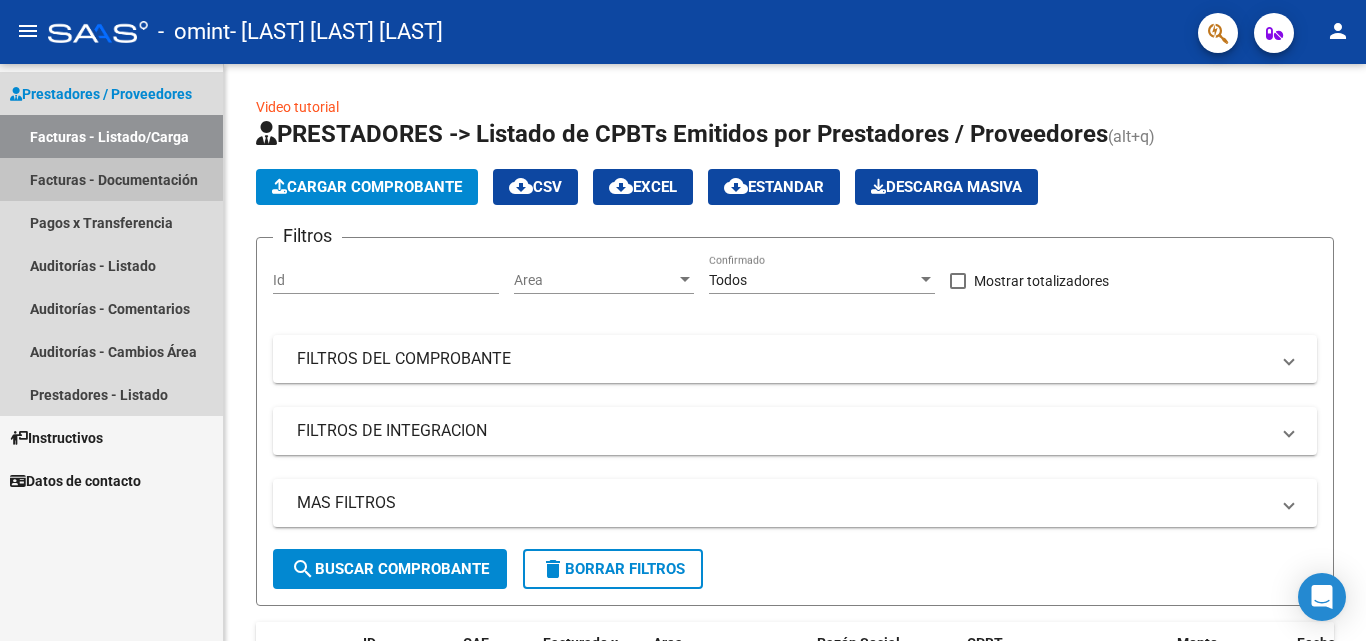 click on "Facturas - Documentación" at bounding box center (111, 179) 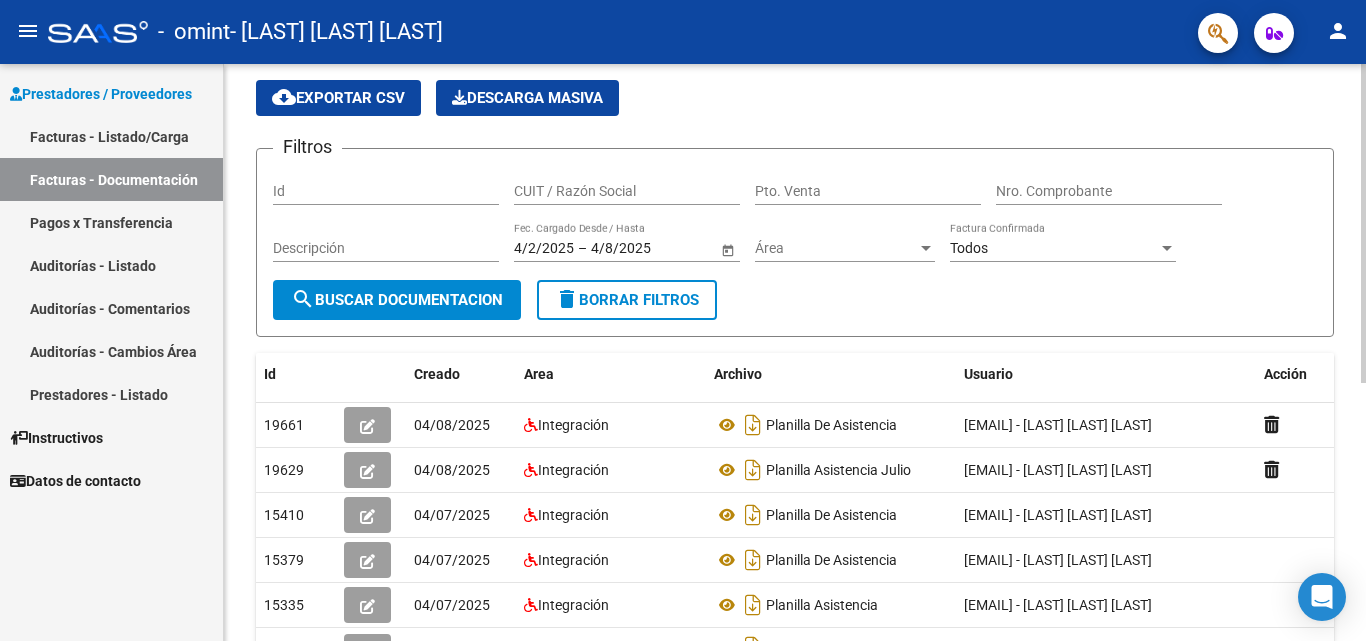 scroll, scrollTop: 69, scrollLeft: 0, axis: vertical 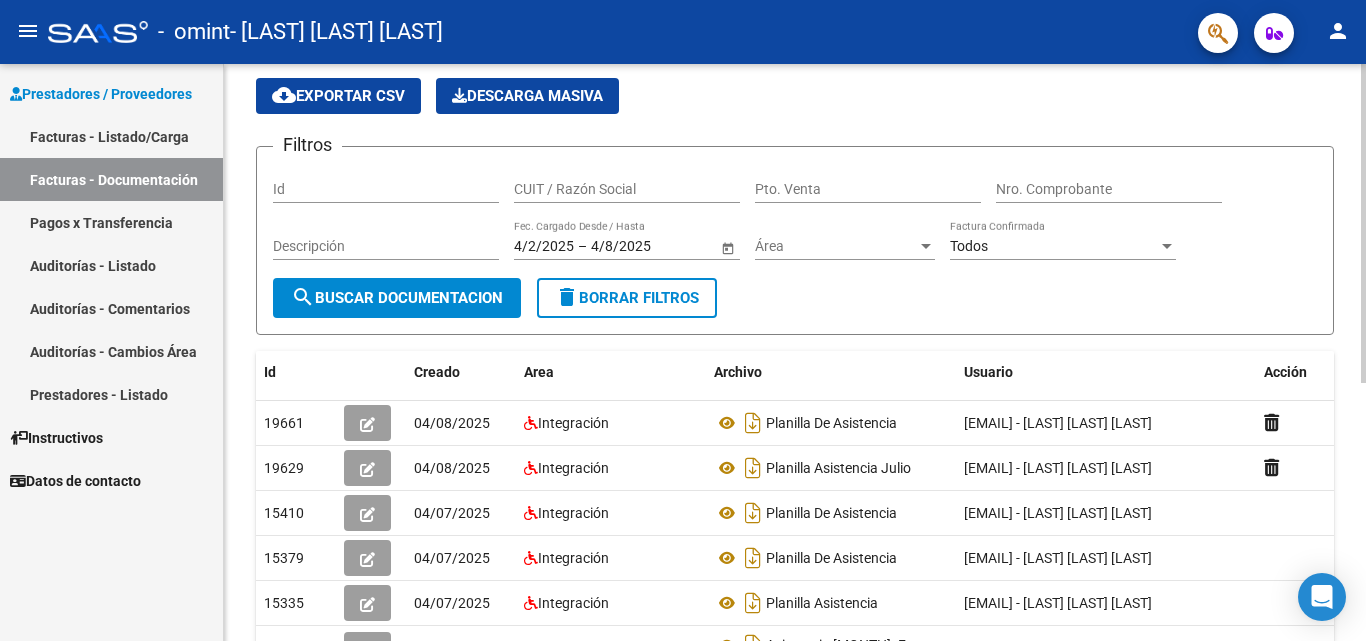 click 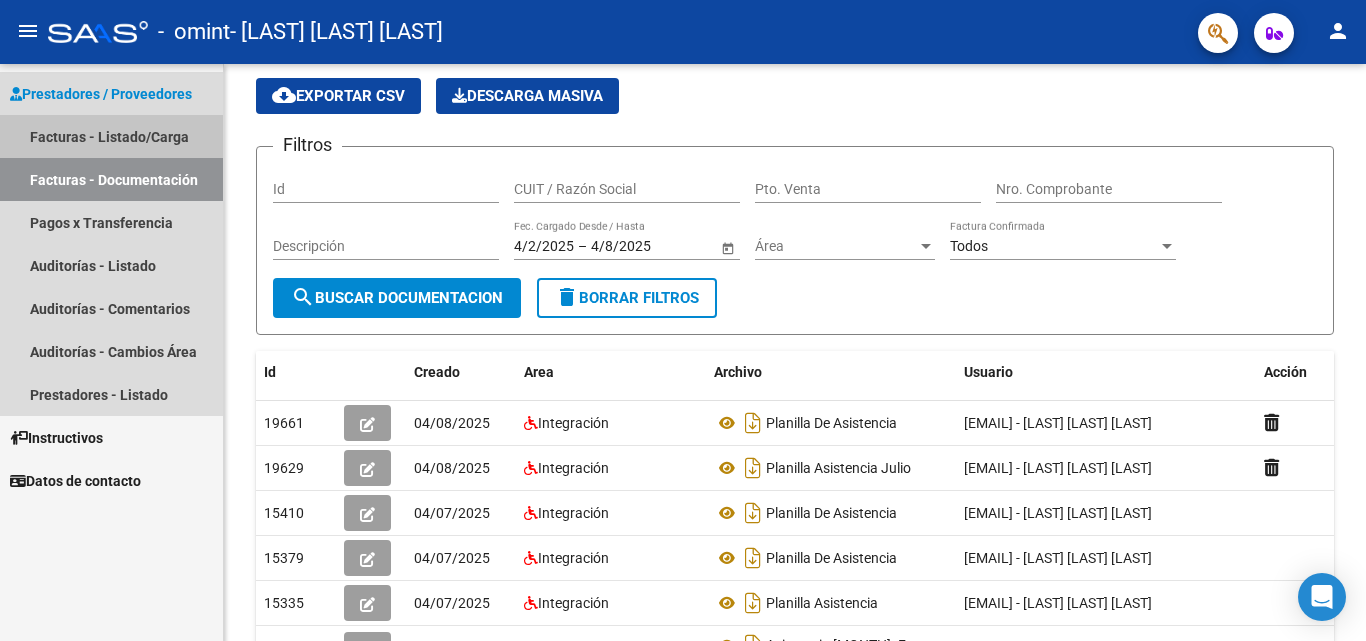 click on "Facturas - Listado/Carga" at bounding box center [111, 136] 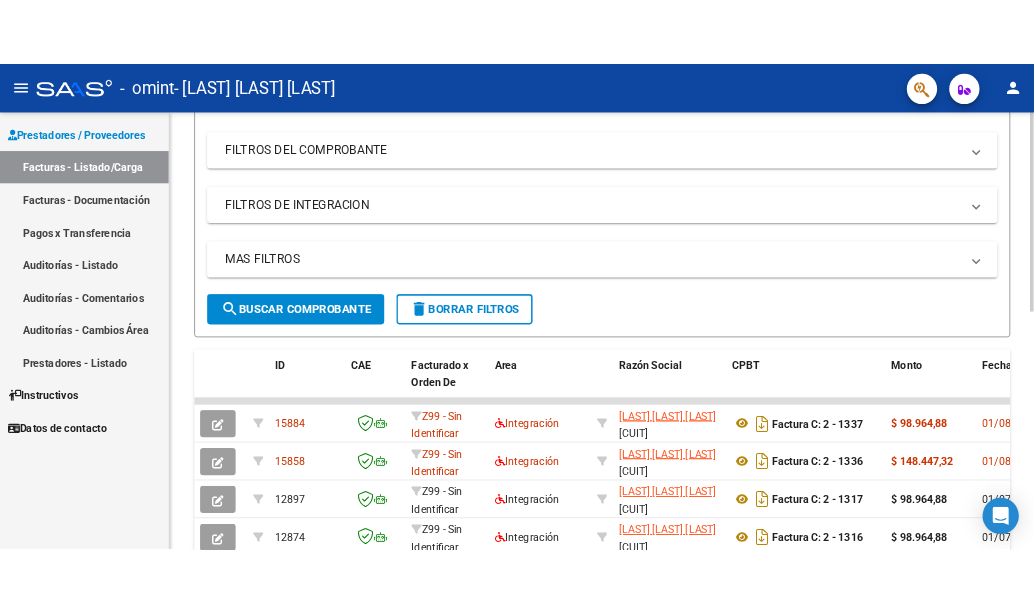 scroll, scrollTop: 247, scrollLeft: 0, axis: vertical 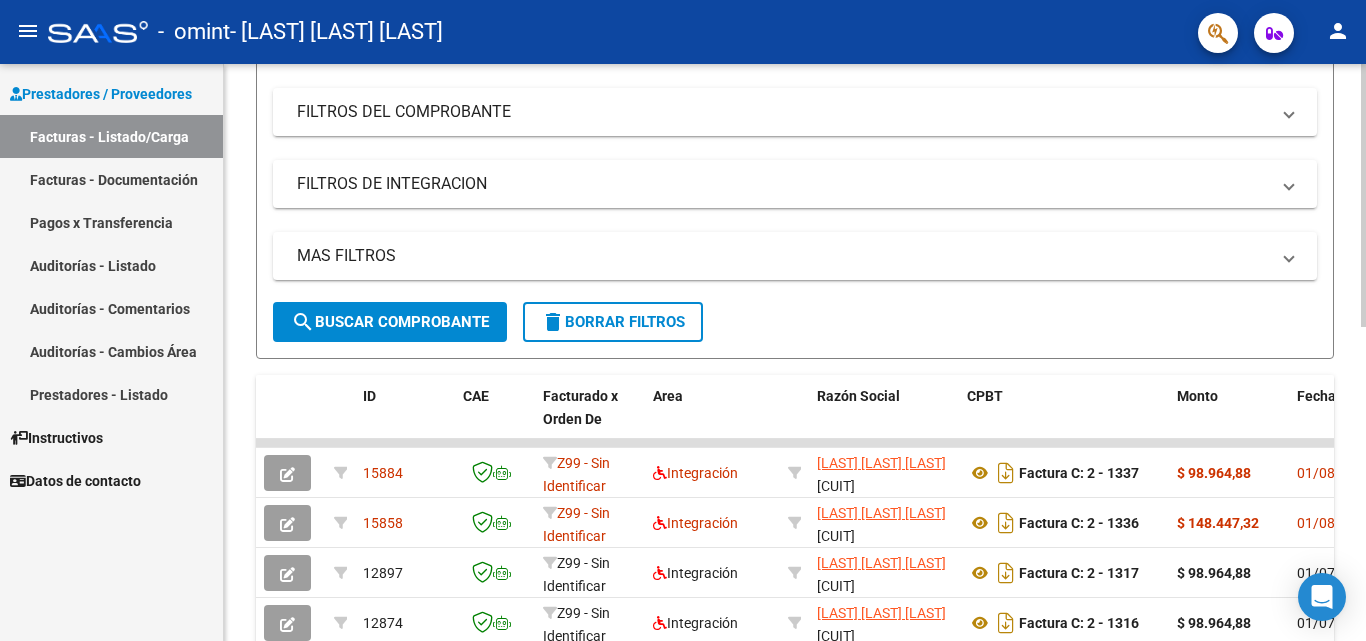 click 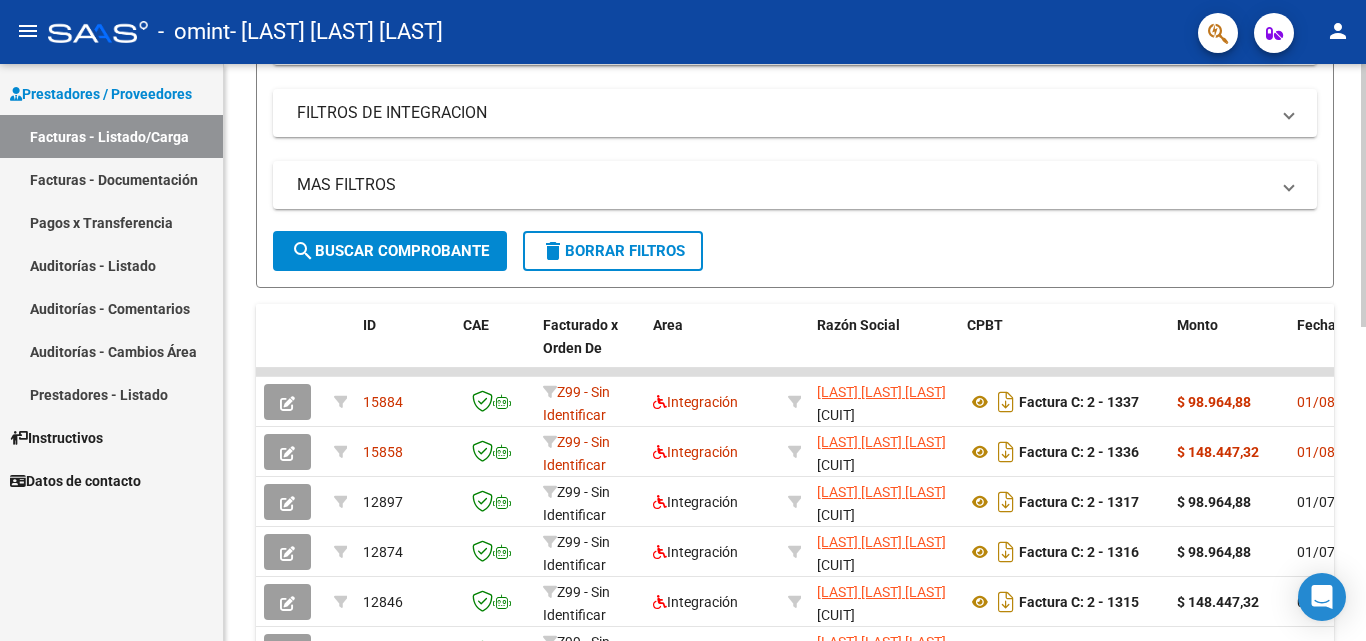 scroll, scrollTop: 247, scrollLeft: 0, axis: vertical 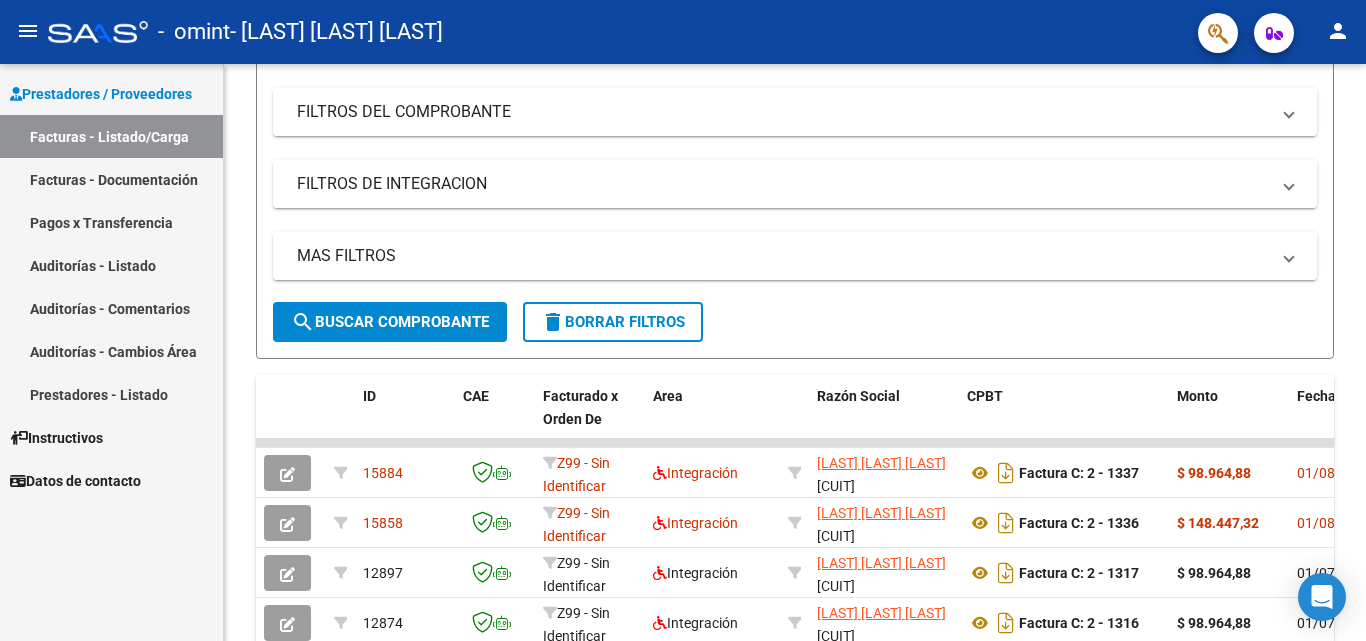 click on "Facturas - Documentación" at bounding box center (111, 179) 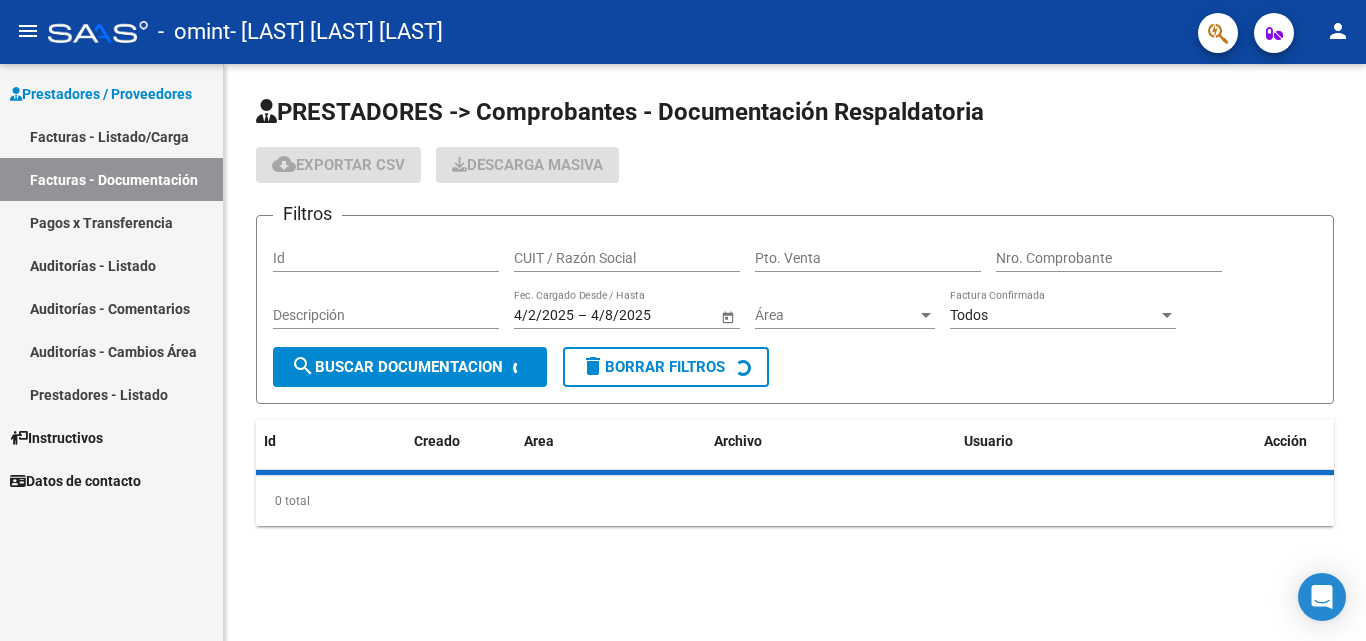 scroll, scrollTop: 0, scrollLeft: 0, axis: both 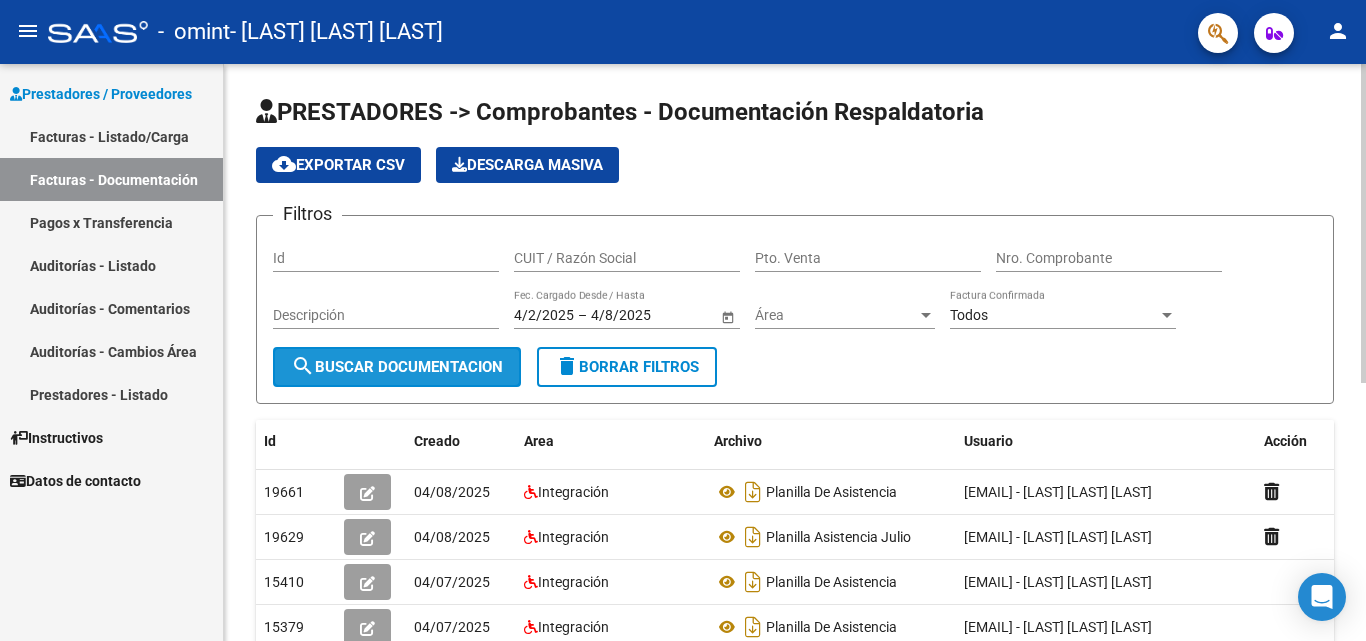 click on "search  Buscar Documentacion" 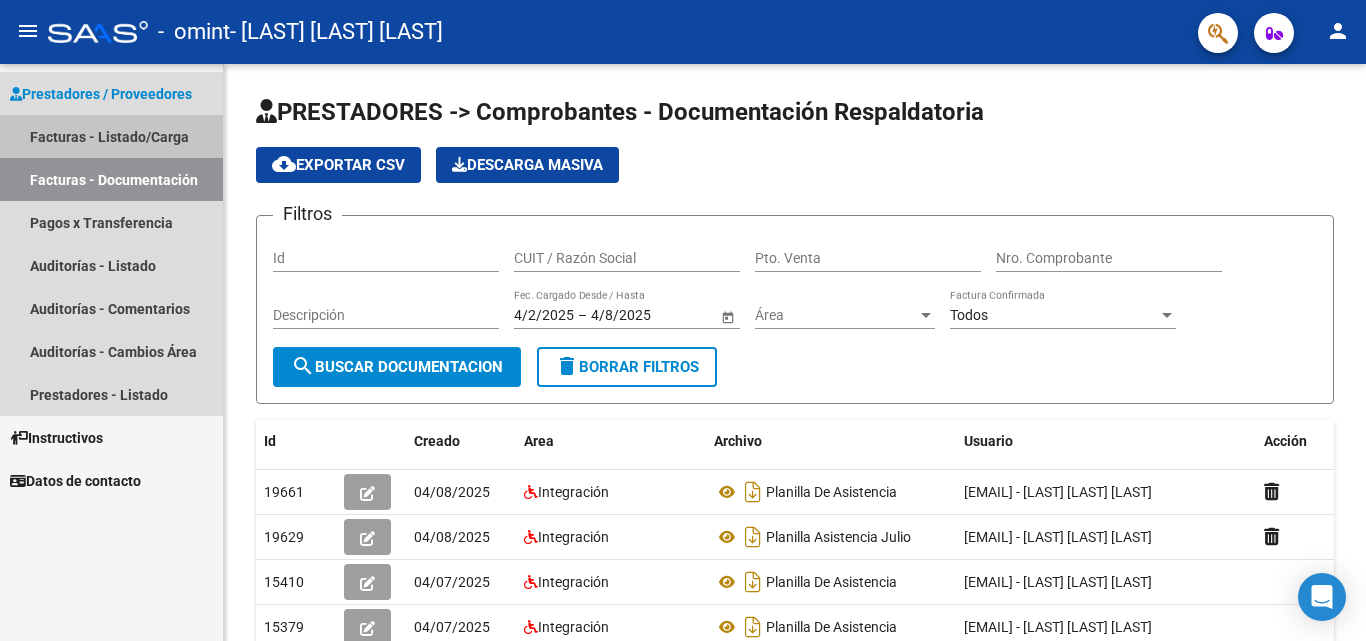 click on "Facturas - Listado/Carga" at bounding box center [111, 136] 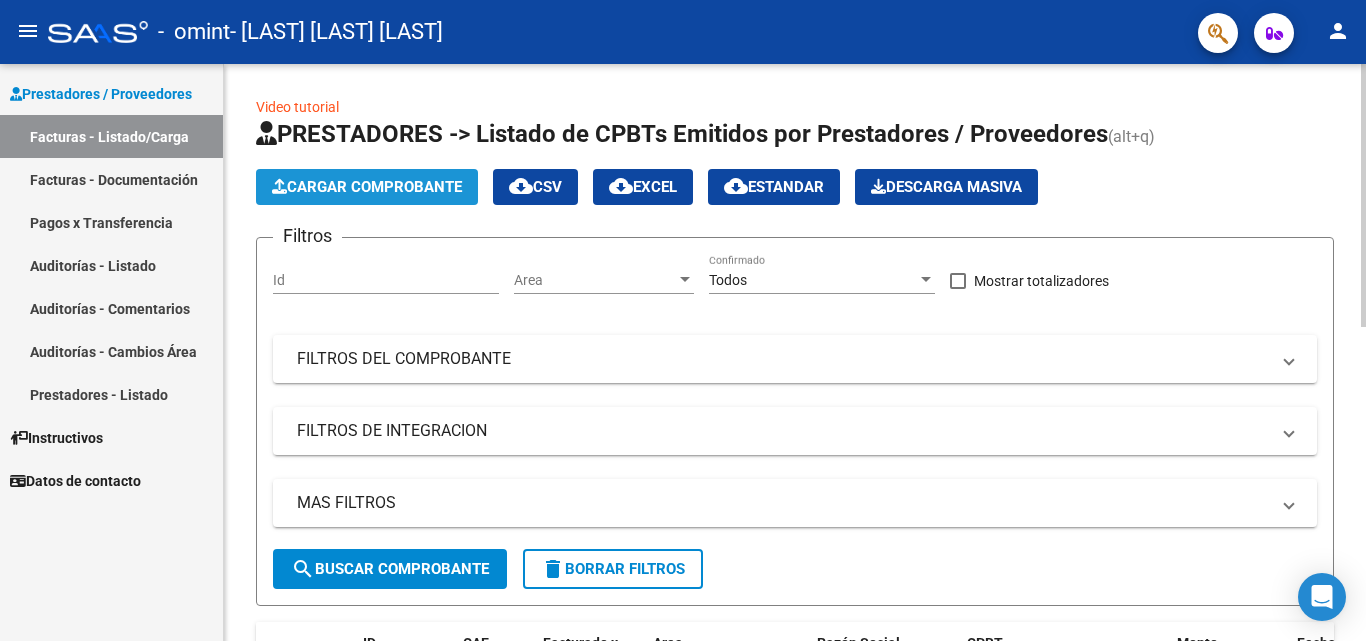 click on "Cargar Comprobante" 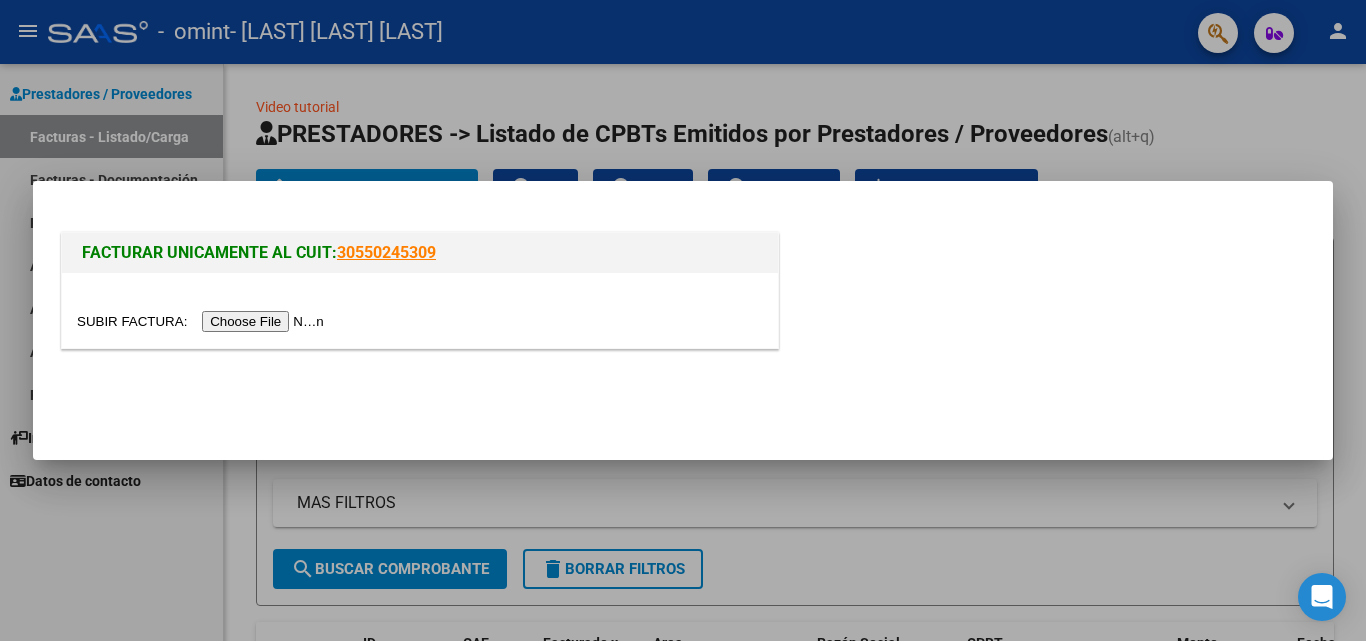 click at bounding box center [203, 321] 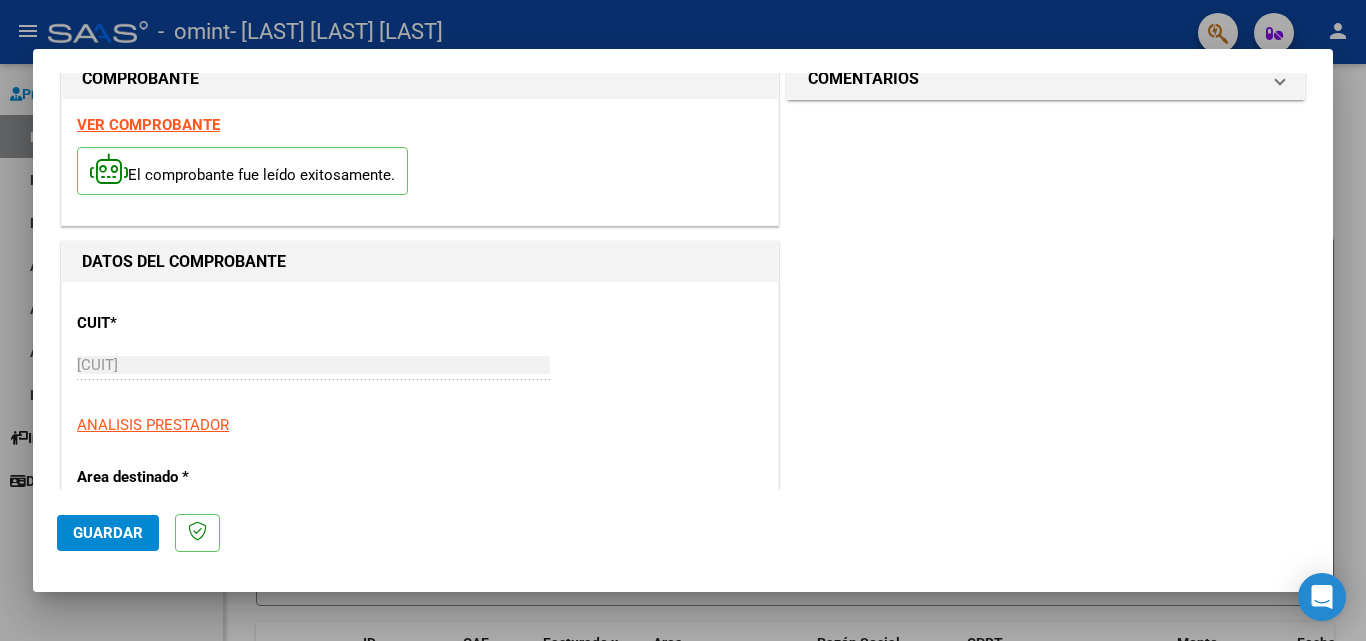 scroll, scrollTop: 54, scrollLeft: 0, axis: vertical 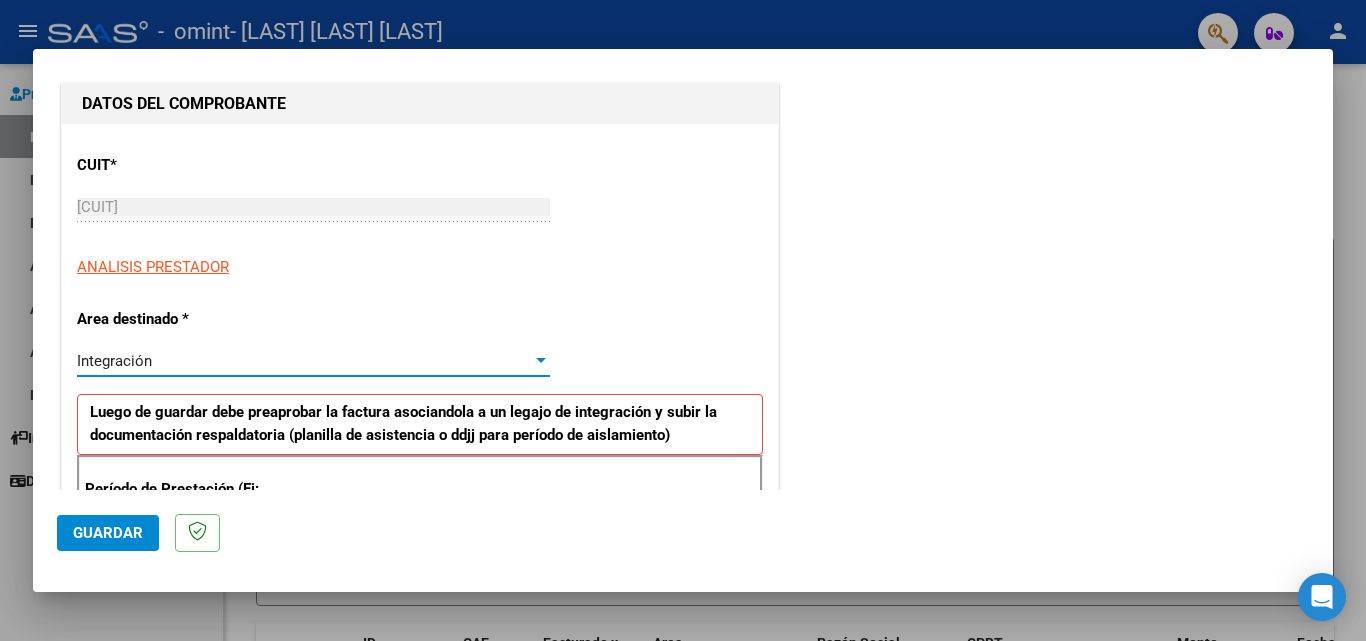 click on "Integración" at bounding box center [304, 361] 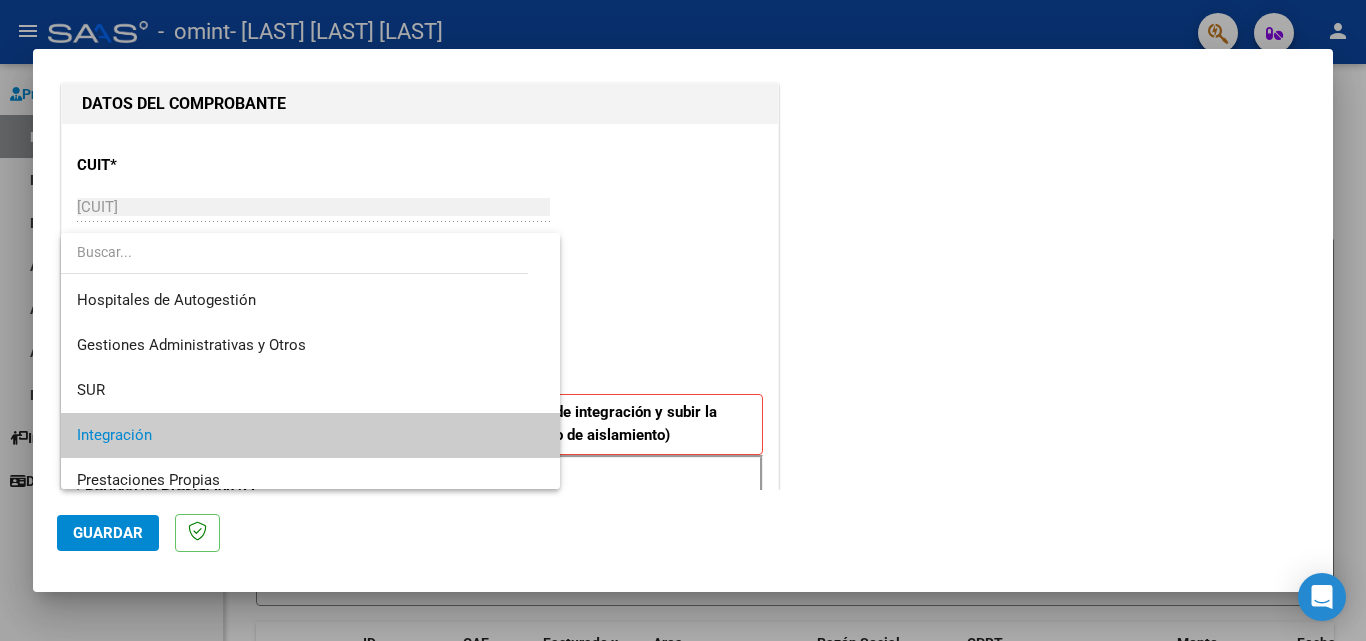 scroll, scrollTop: 75, scrollLeft: 0, axis: vertical 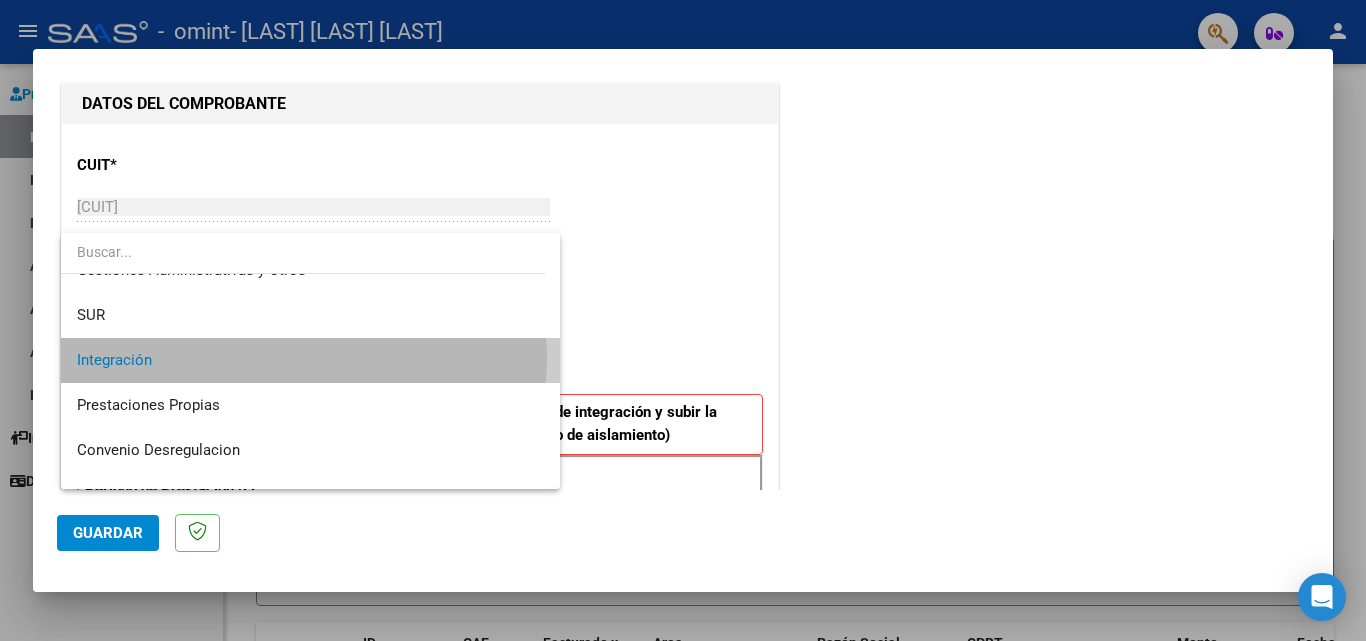 click on "Integración" at bounding box center (310, 360) 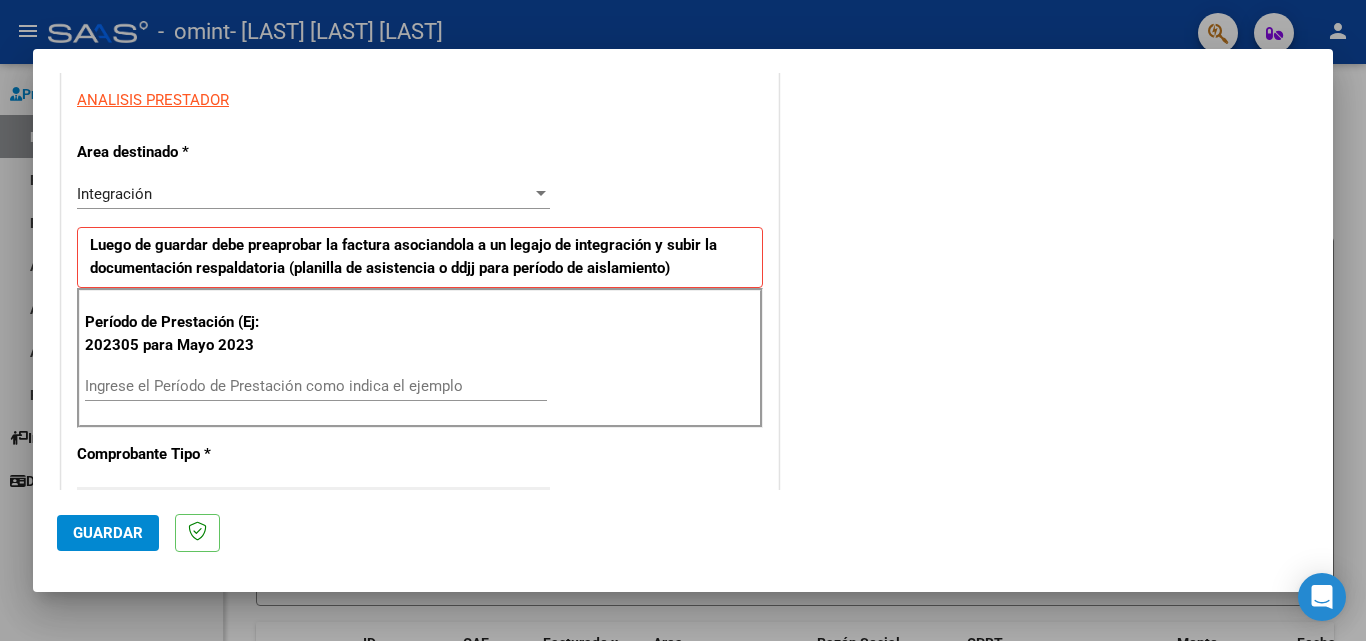 scroll, scrollTop: 370, scrollLeft: 0, axis: vertical 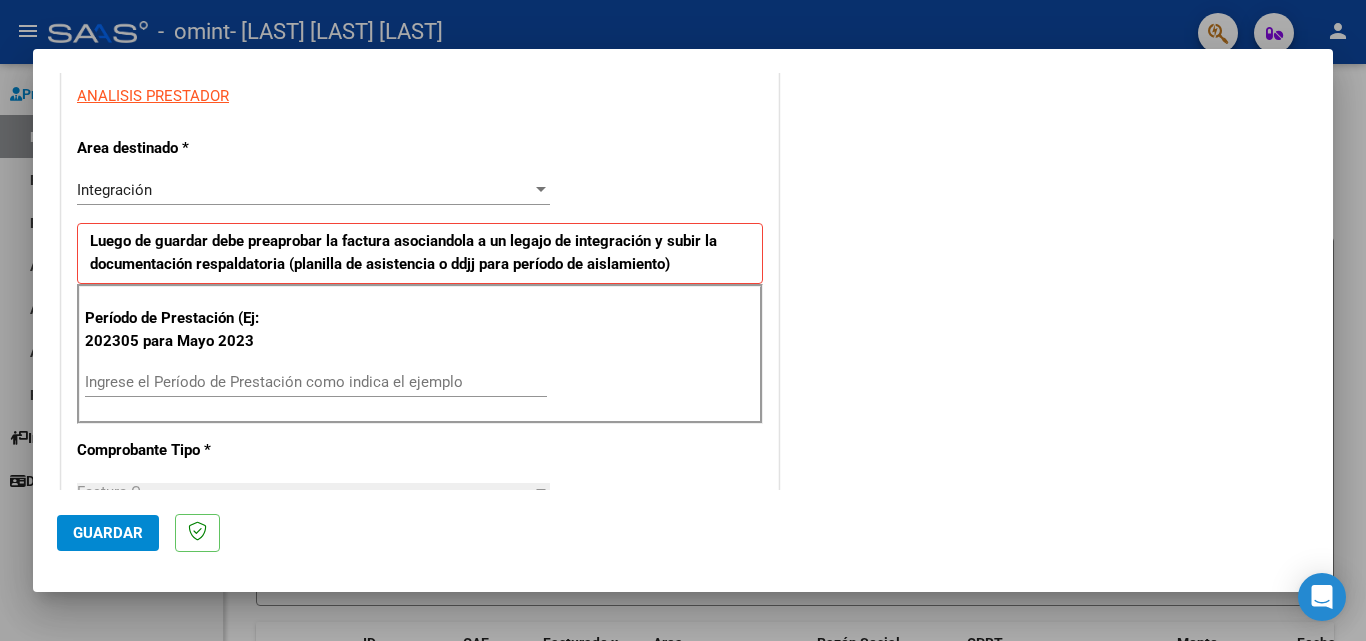 click on "Ingrese el Período de Prestación como indica el ejemplo" at bounding box center [316, 382] 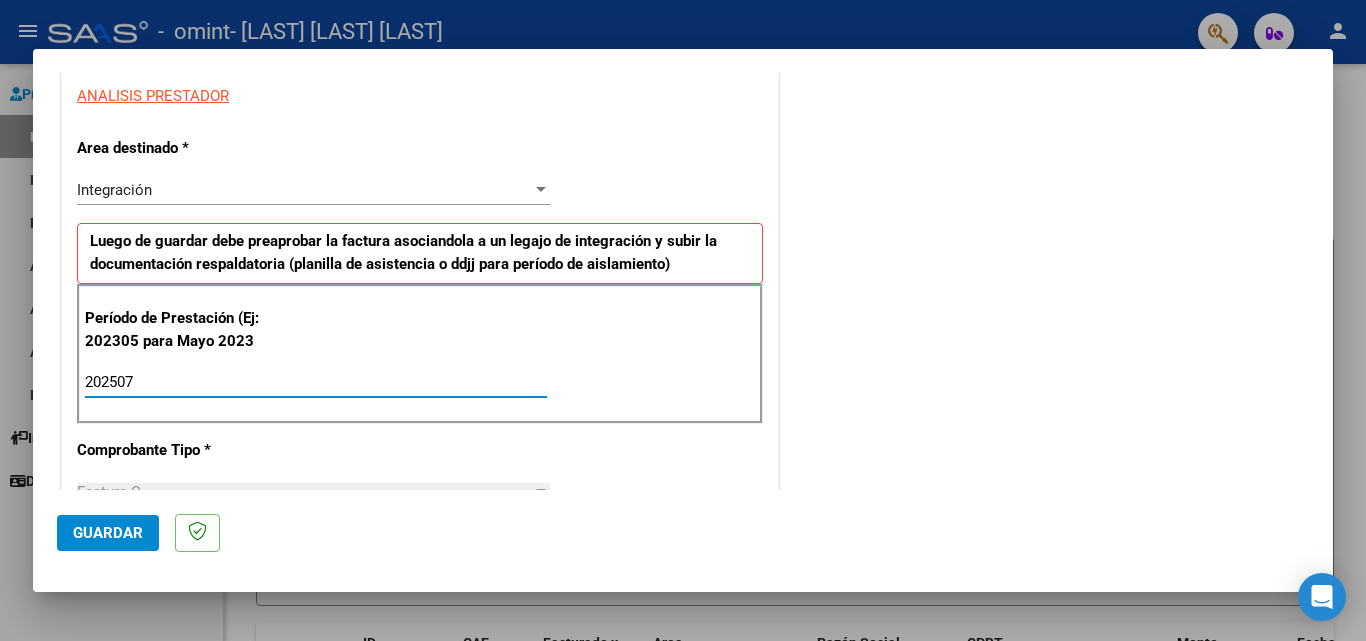 type on "202507" 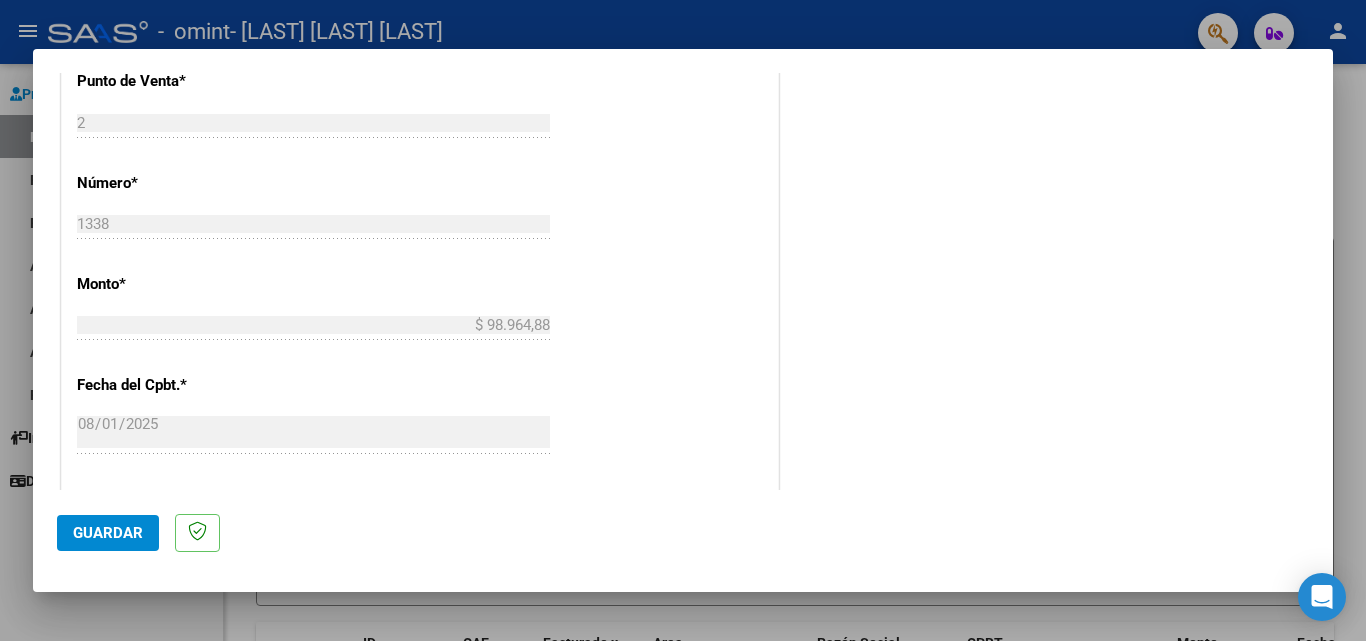 scroll, scrollTop: 849, scrollLeft: 0, axis: vertical 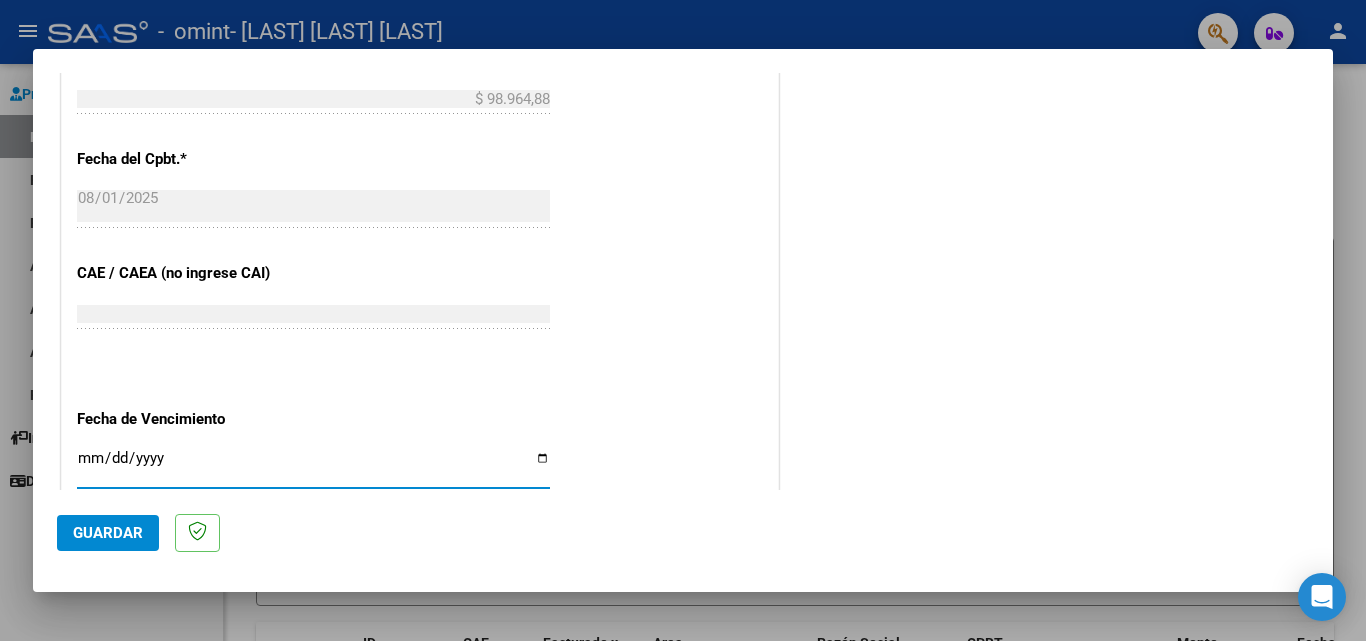 click on "Ingresar la fecha" at bounding box center (313, 466) 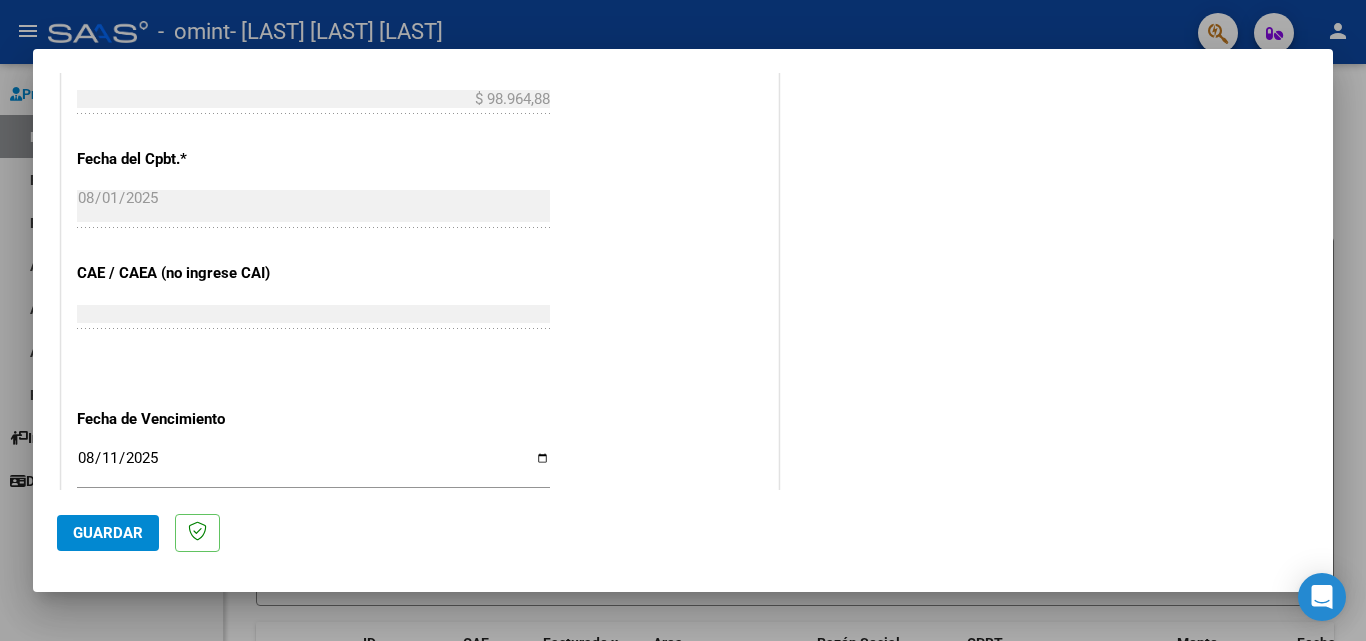 scroll, scrollTop: 1305, scrollLeft: 0, axis: vertical 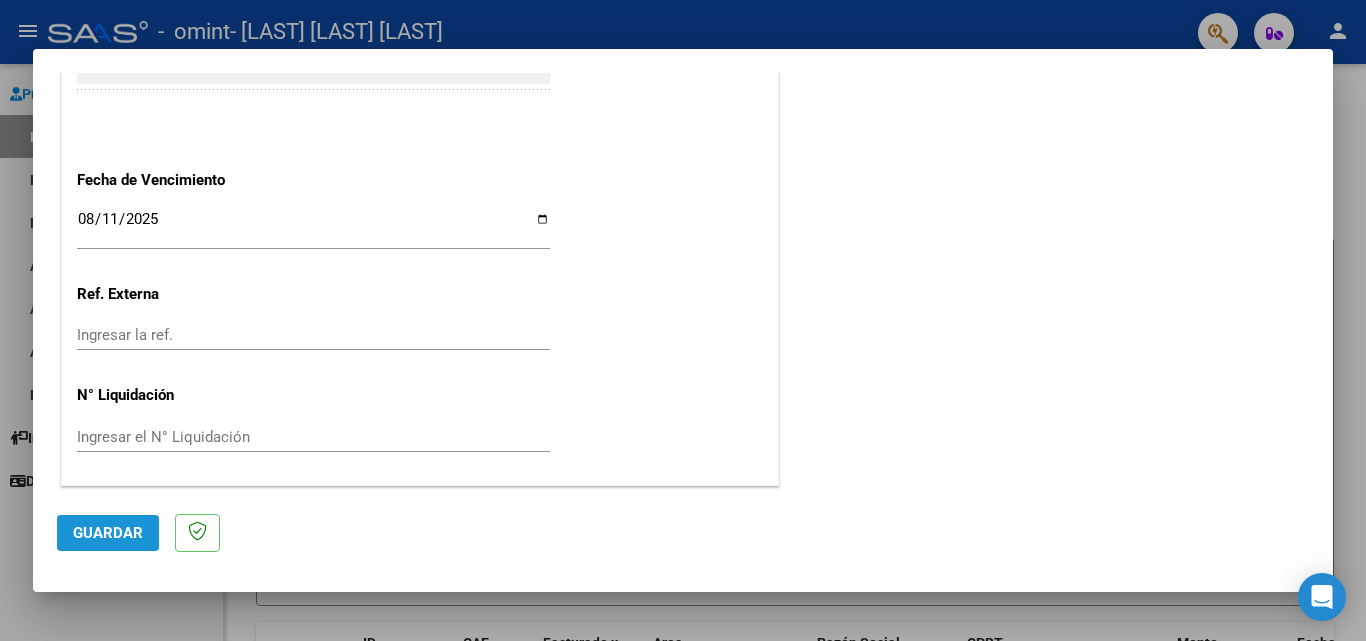 click on "Guardar" 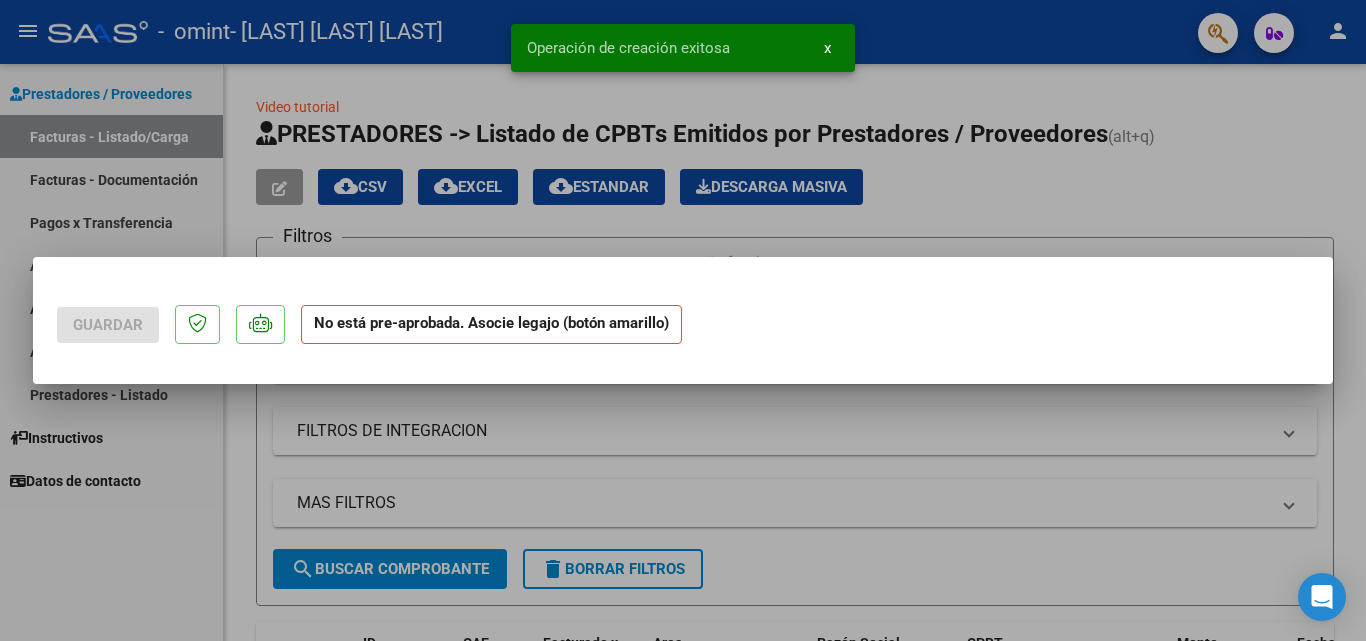 scroll, scrollTop: 0, scrollLeft: 0, axis: both 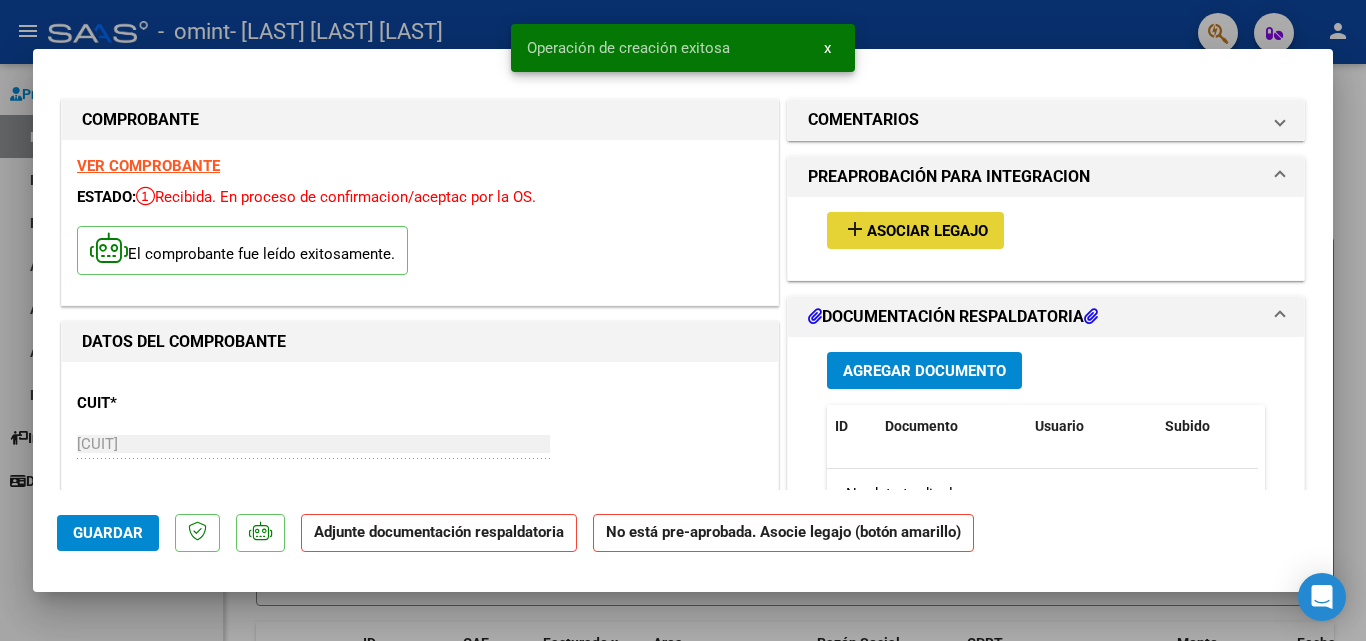 click on "Asociar Legajo" at bounding box center [927, 231] 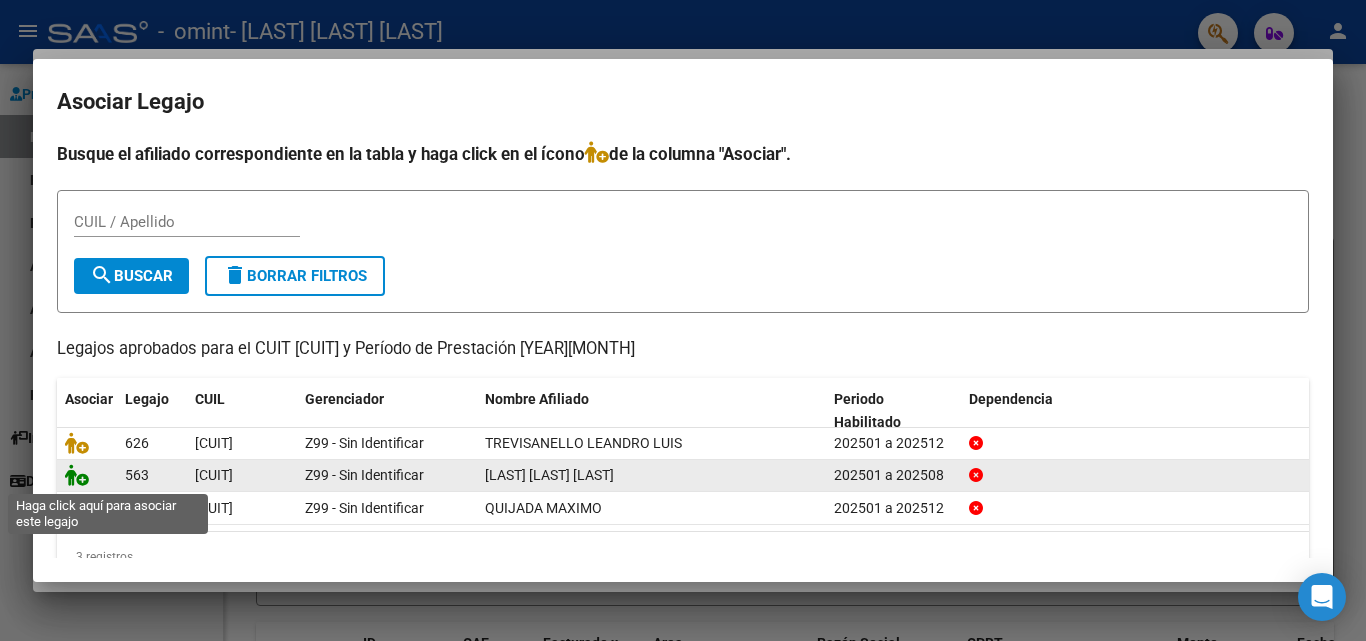 click 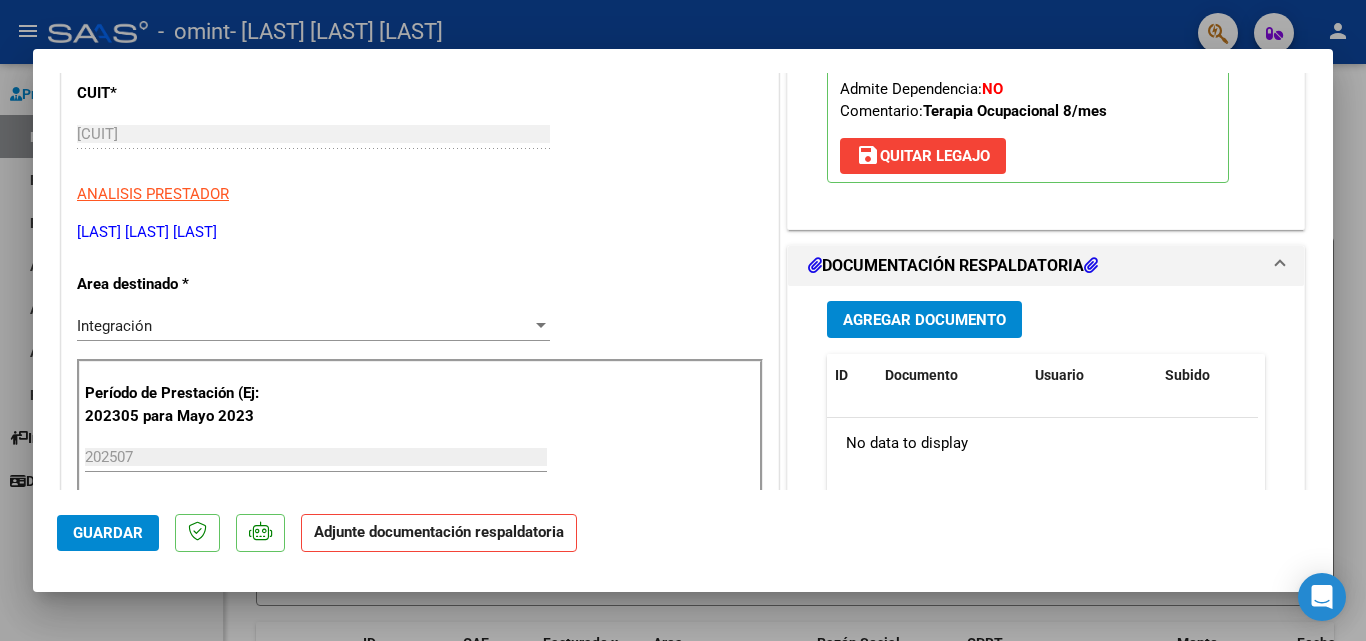 scroll, scrollTop: 315, scrollLeft: 0, axis: vertical 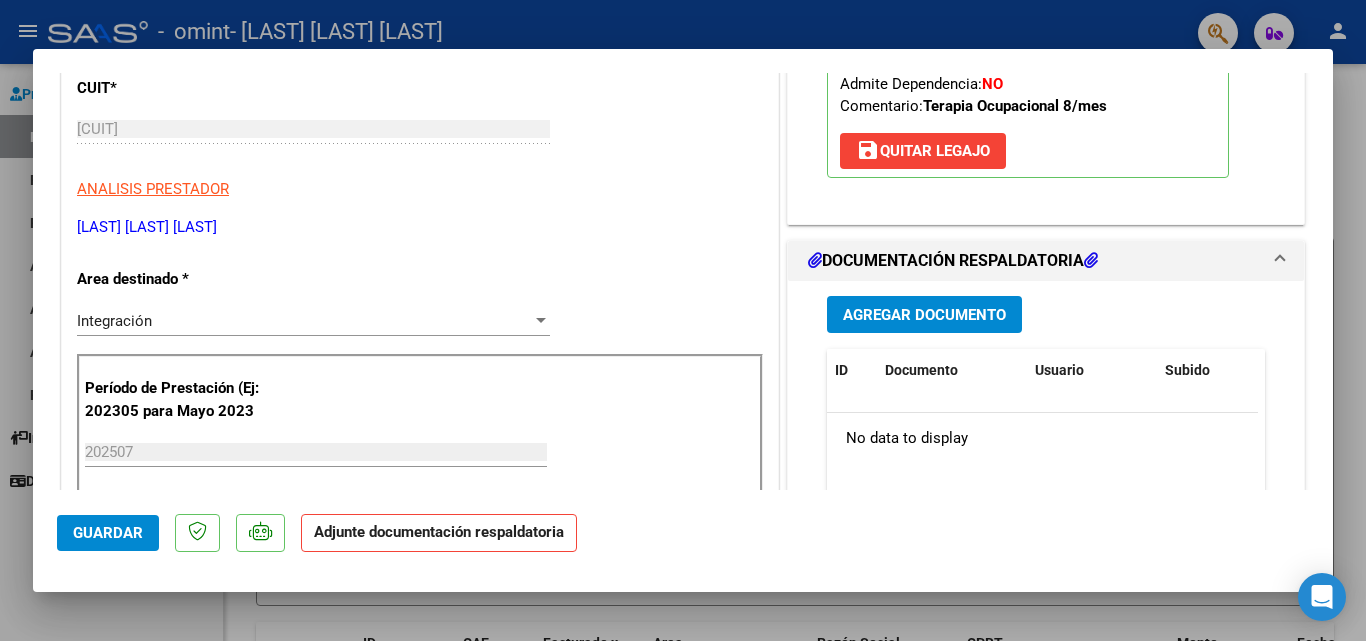 click on "Agregar Documento" at bounding box center [924, 315] 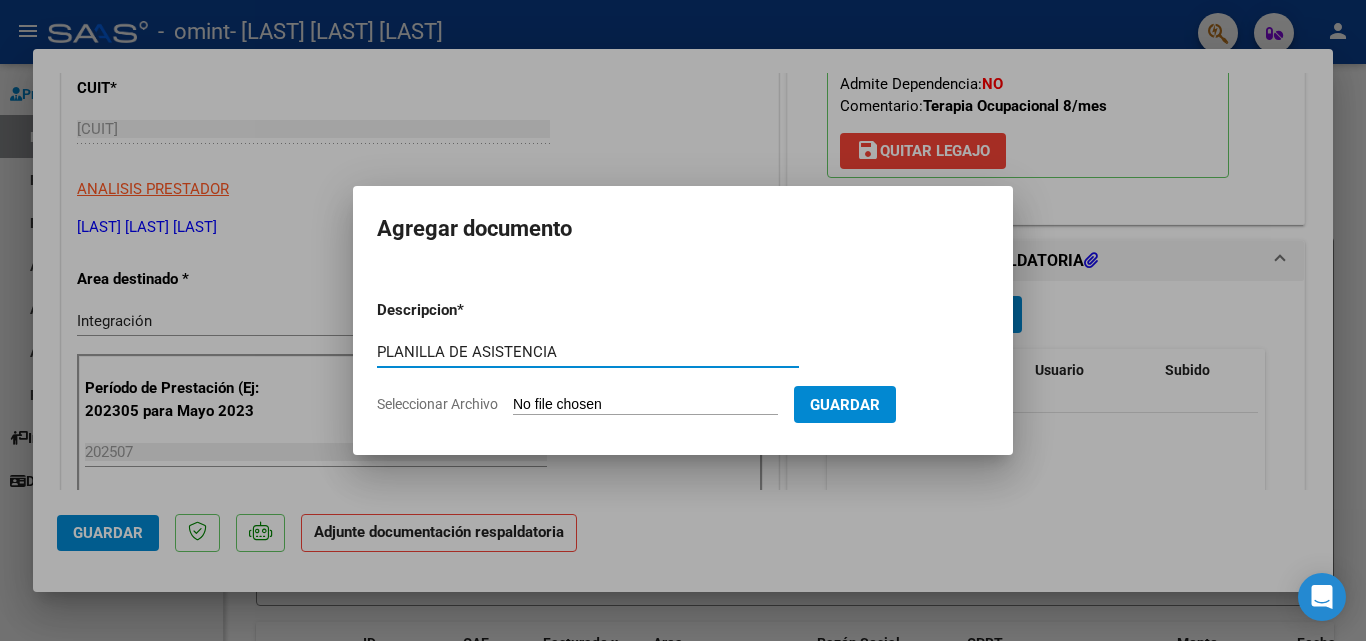 type on "PLANILLA DE ASISTENCIA" 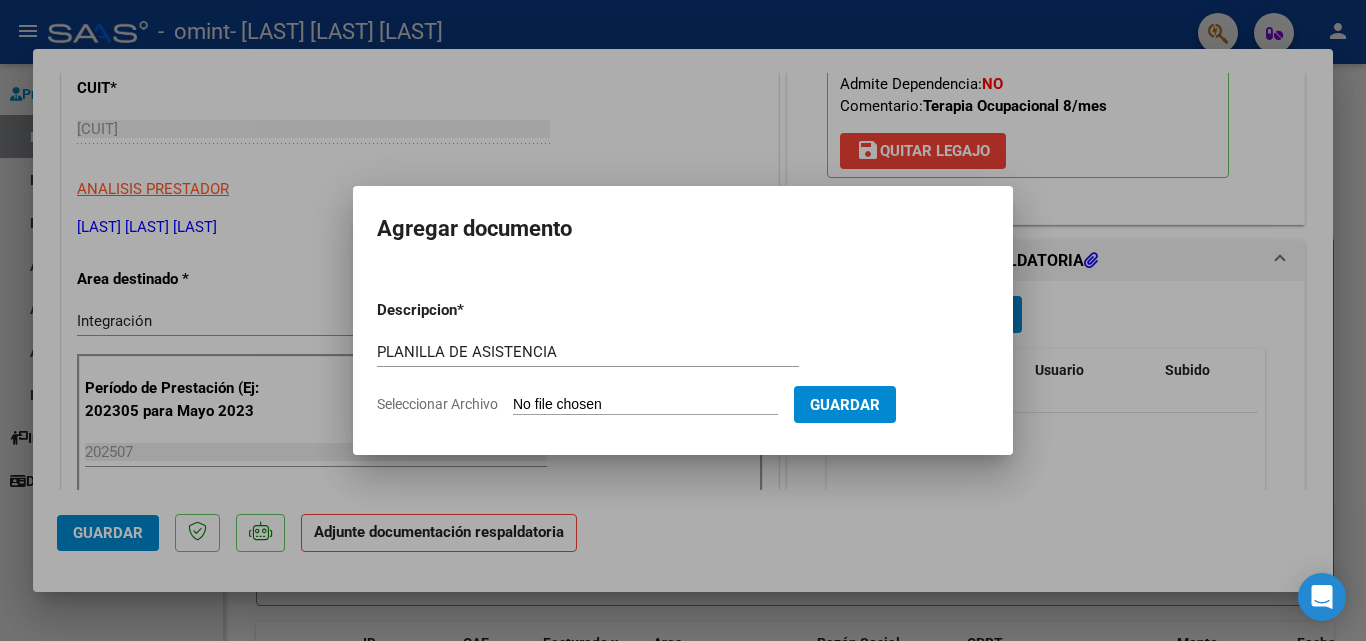 click on "Descripcion  *   PLANILLA DE ASISTENCIA Escriba aquí una descripcion  Seleccionar Archivo Guardar" at bounding box center (683, 357) 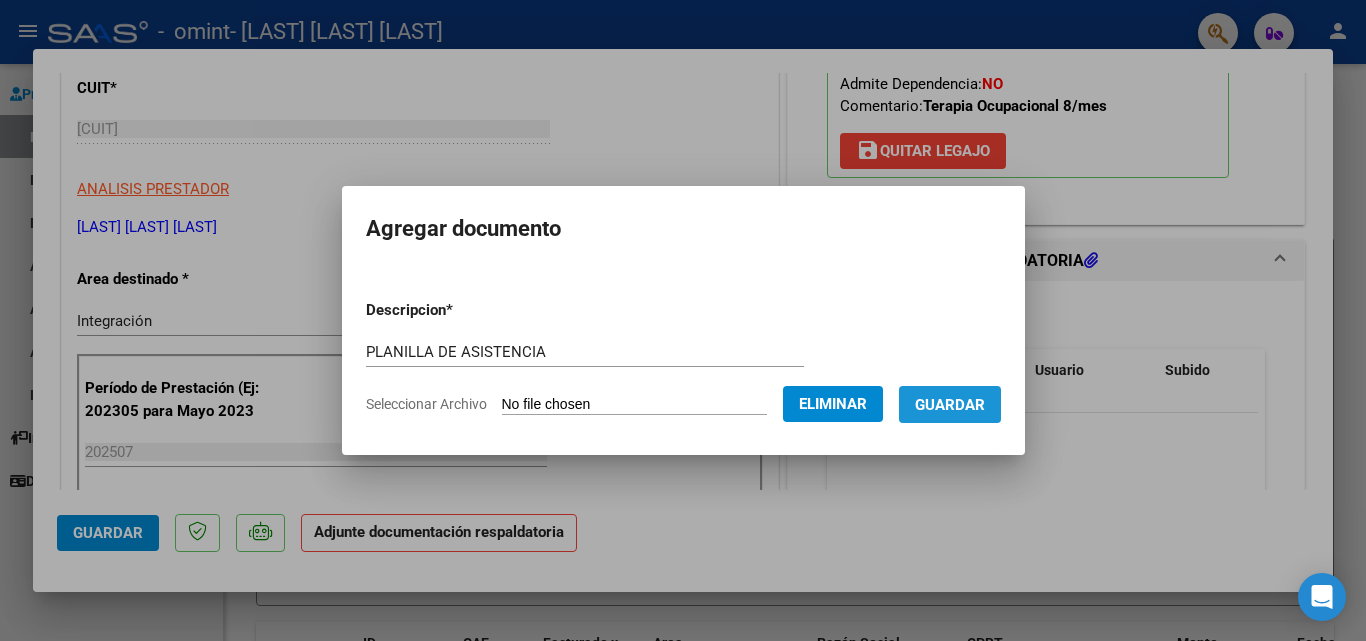 click on "Guardar" at bounding box center [950, 405] 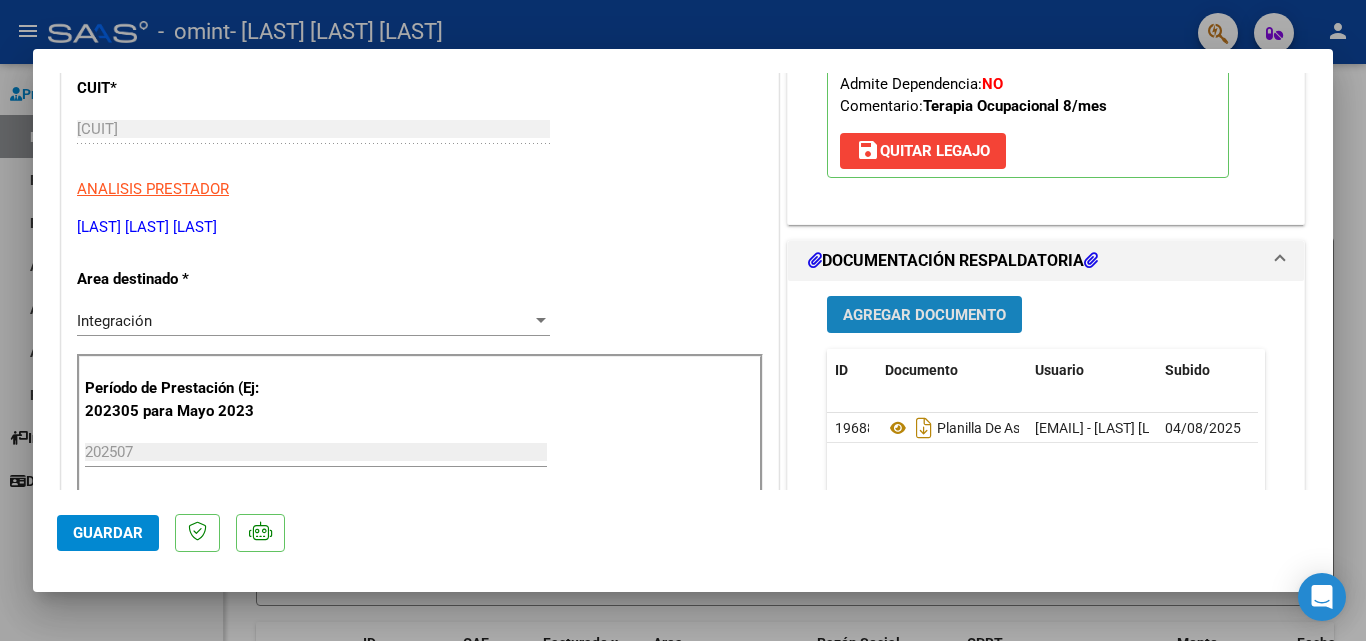 click on "Agregar Documento" at bounding box center [924, 315] 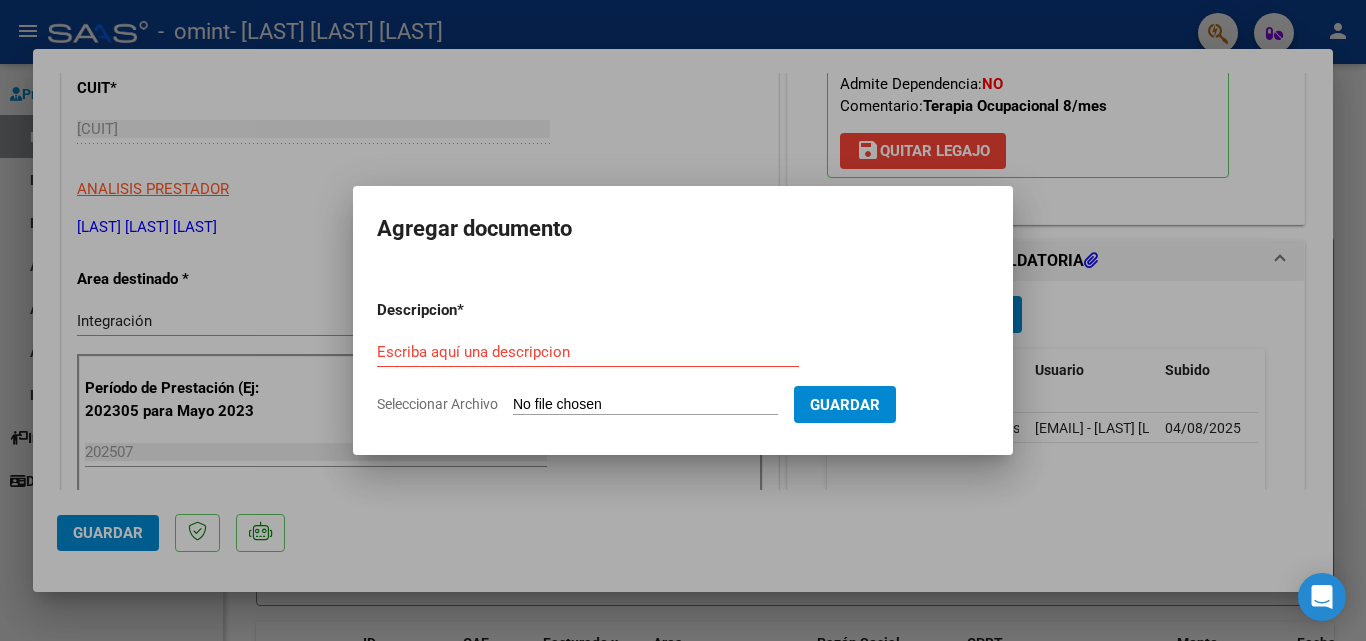 click at bounding box center (683, 320) 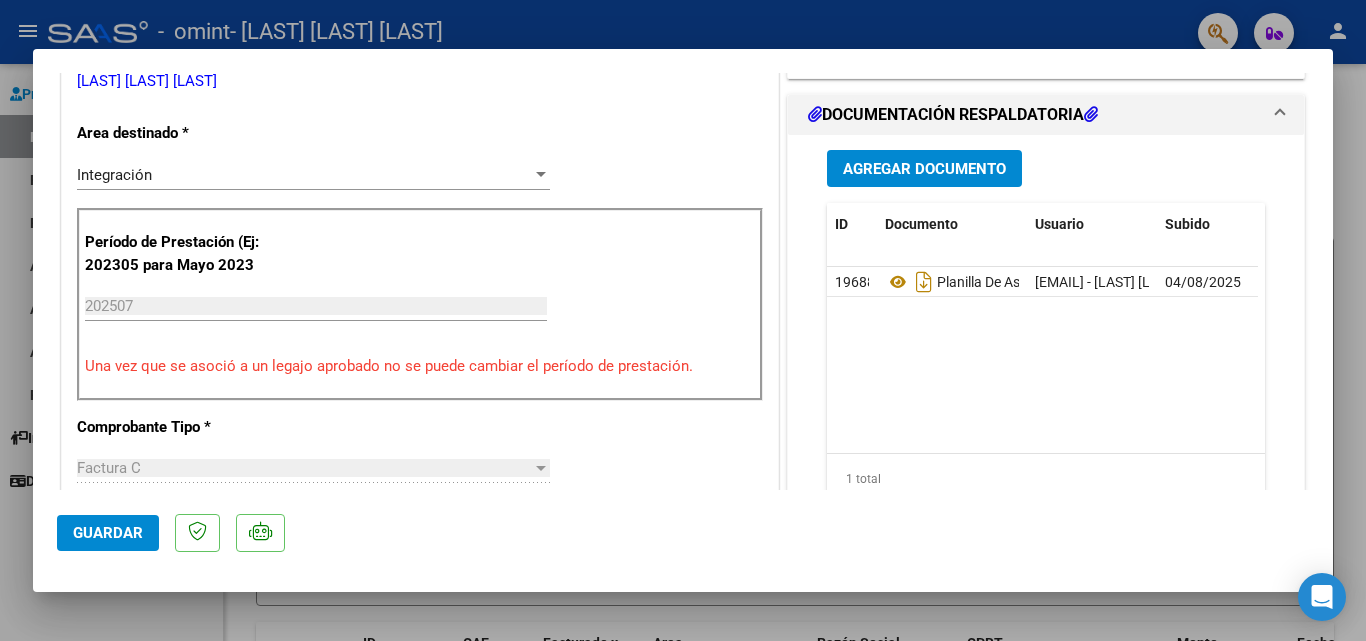 scroll, scrollTop: 466, scrollLeft: 0, axis: vertical 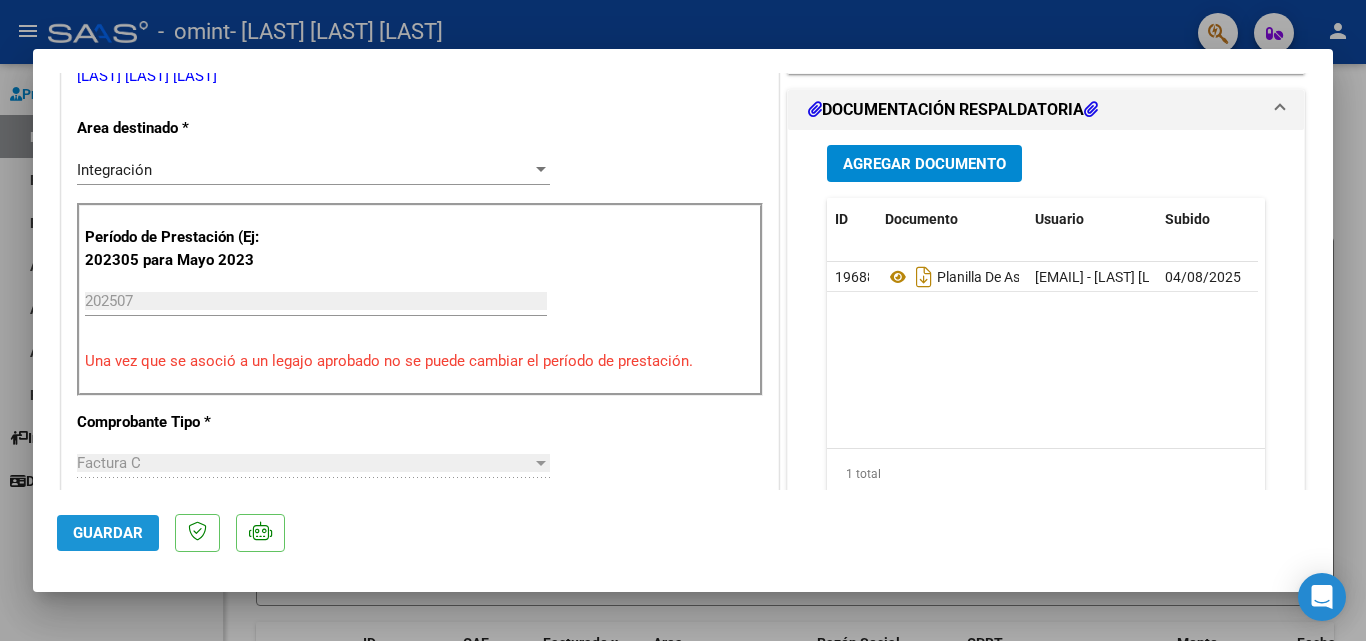 click on "Guardar" 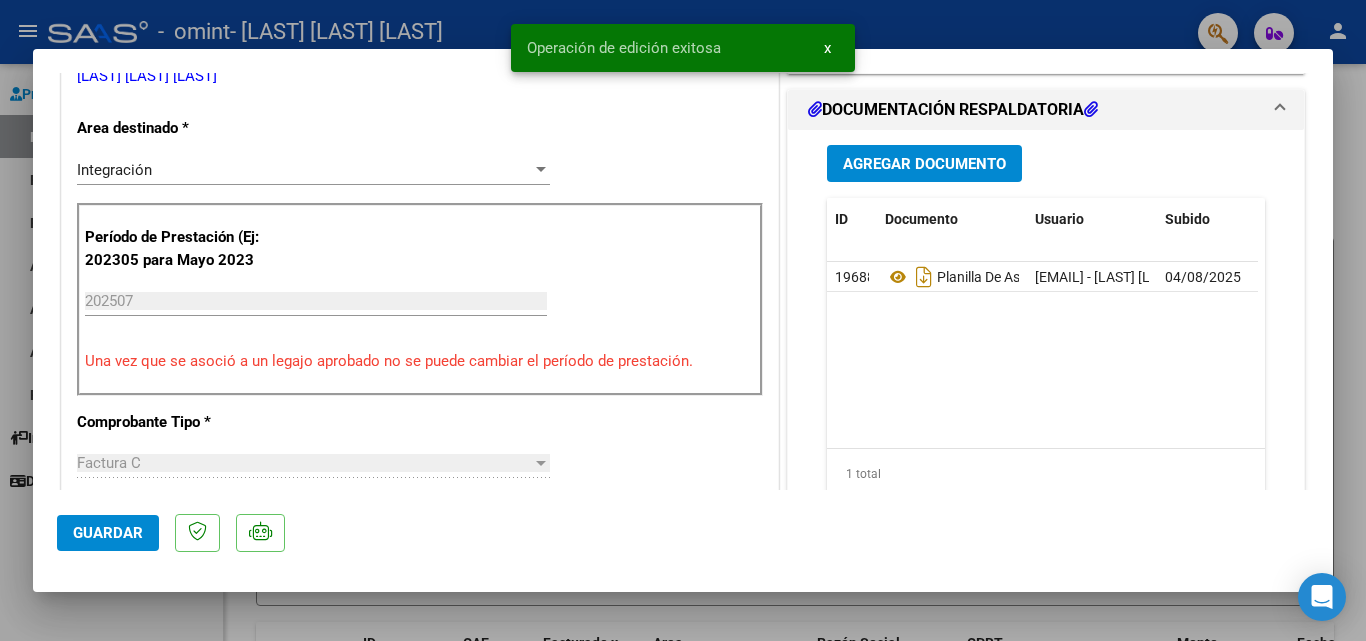 click at bounding box center (683, 320) 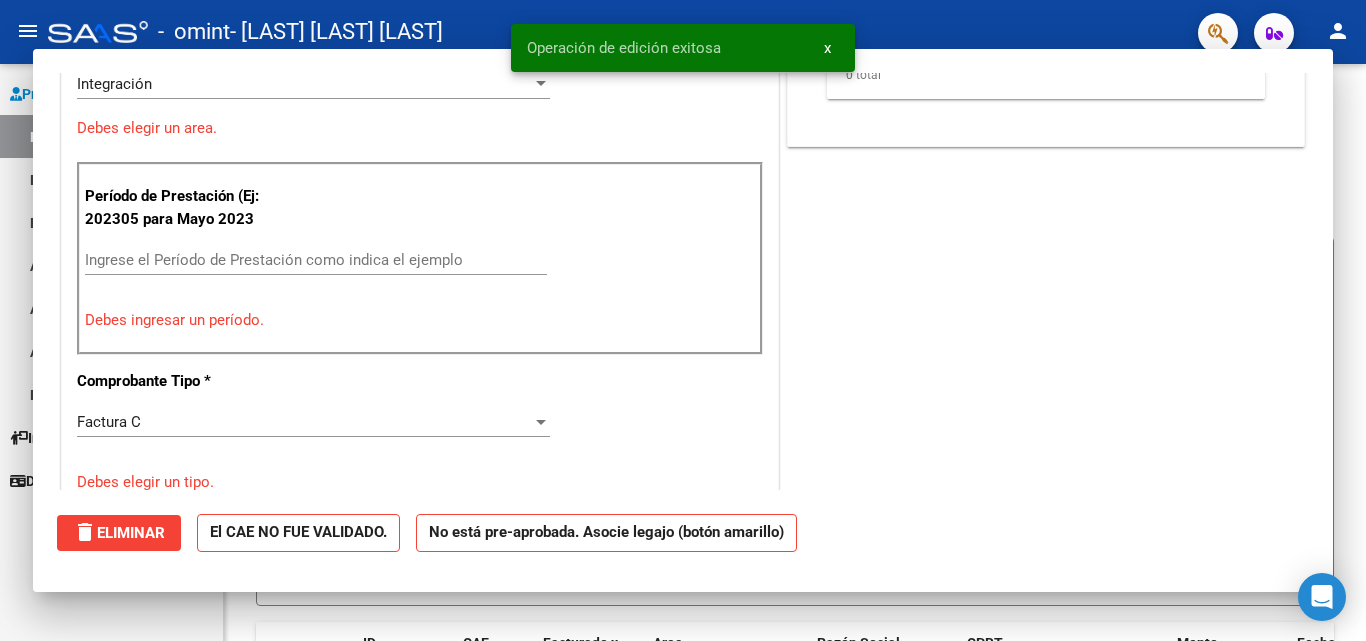 scroll, scrollTop: 0, scrollLeft: 0, axis: both 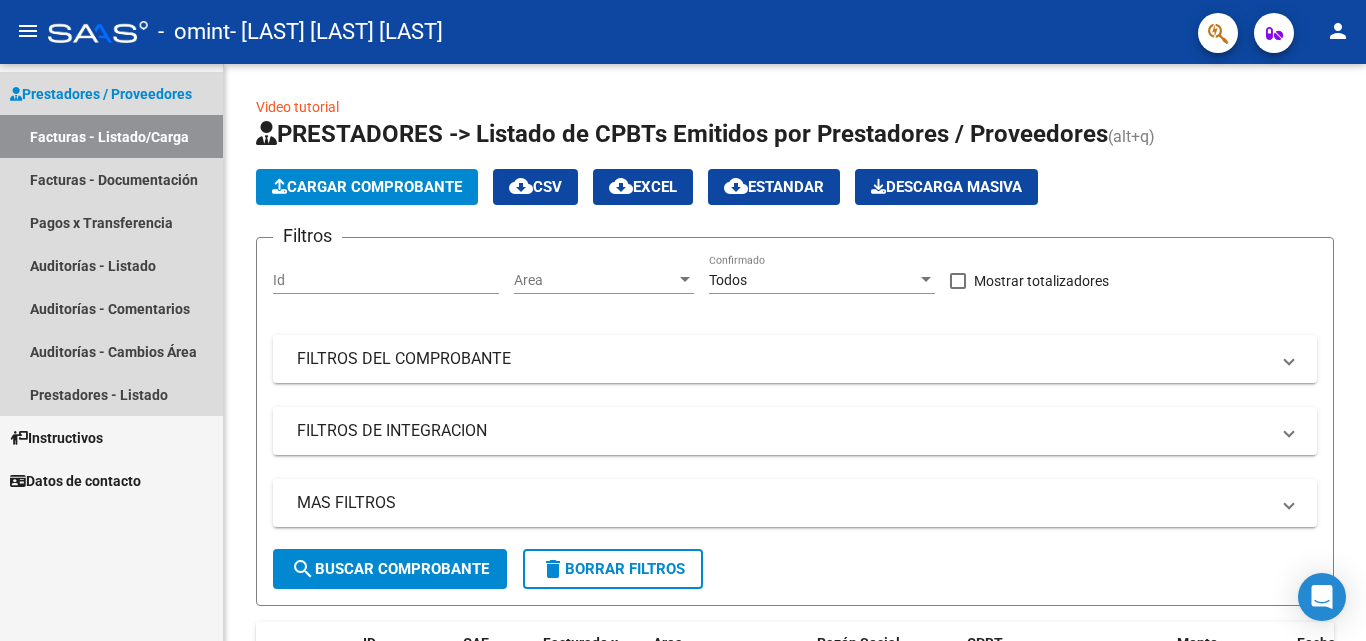 click on "Facturas - Listado/Carga" at bounding box center (111, 136) 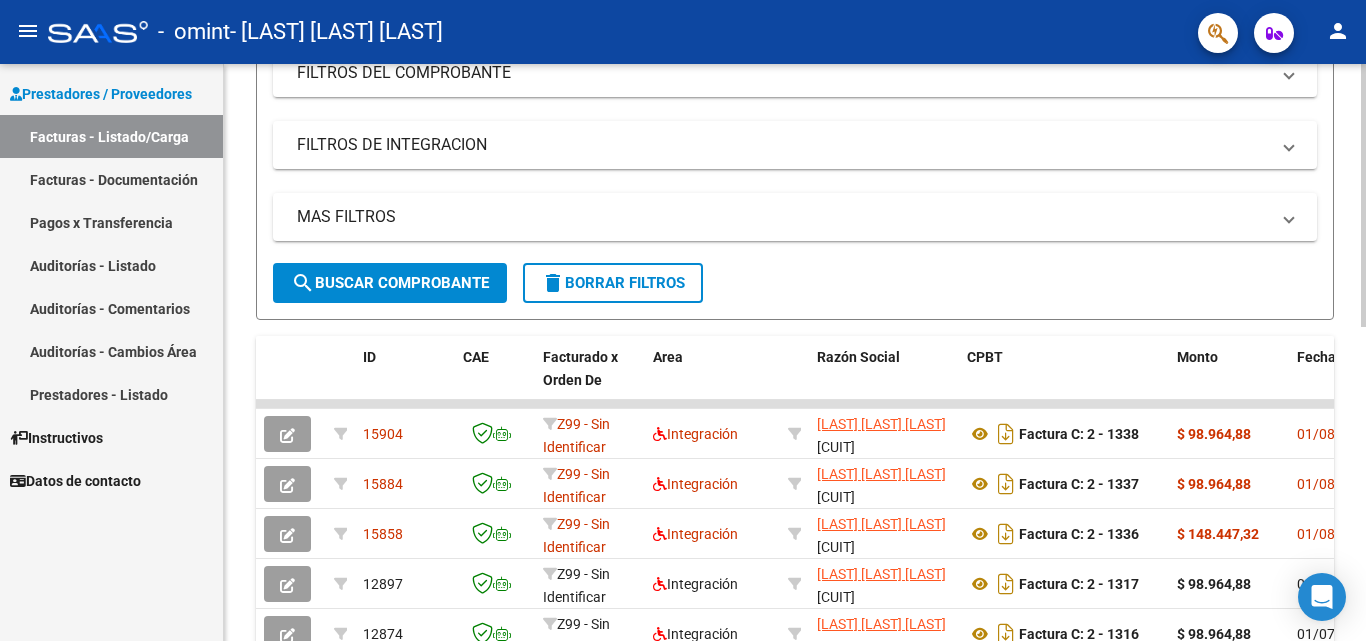 click 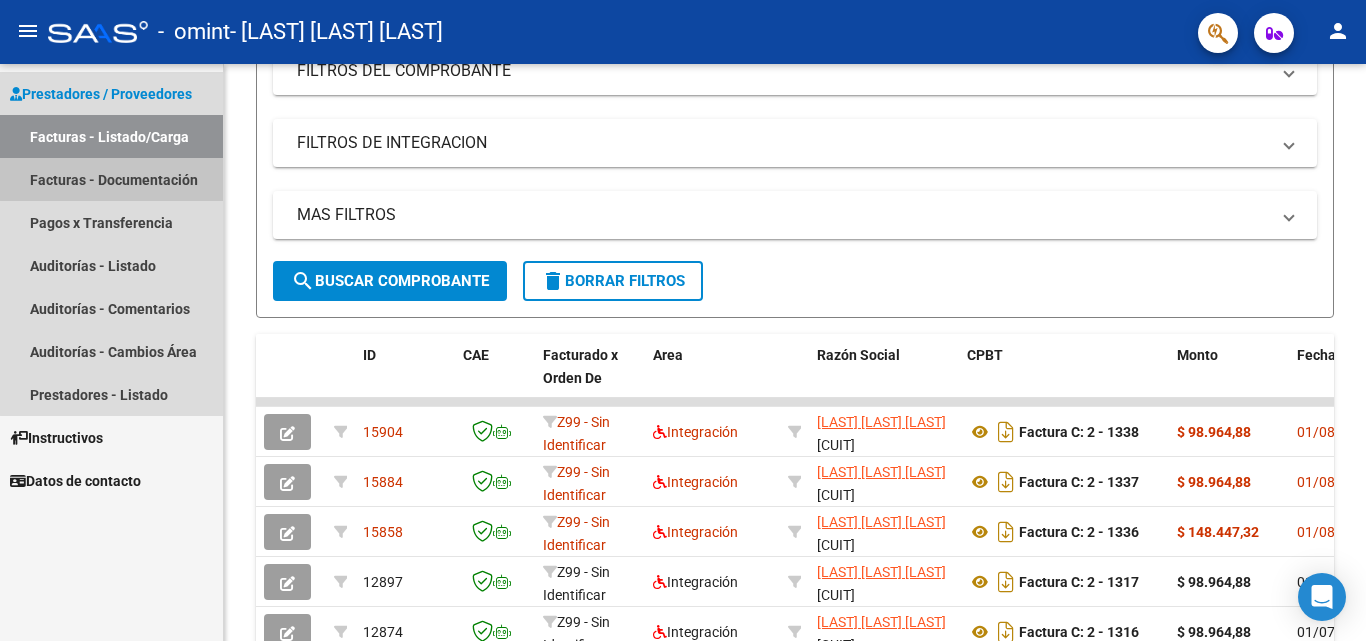 click on "Facturas - Documentación" at bounding box center (111, 179) 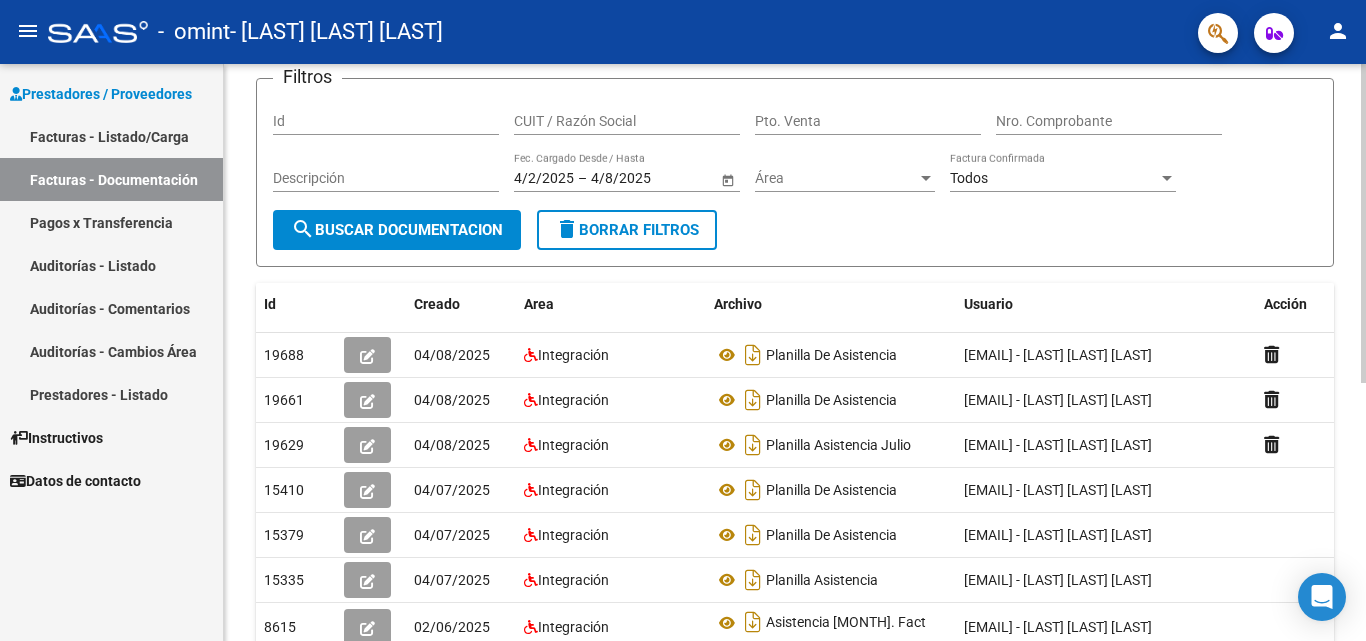 scroll, scrollTop: 139, scrollLeft: 0, axis: vertical 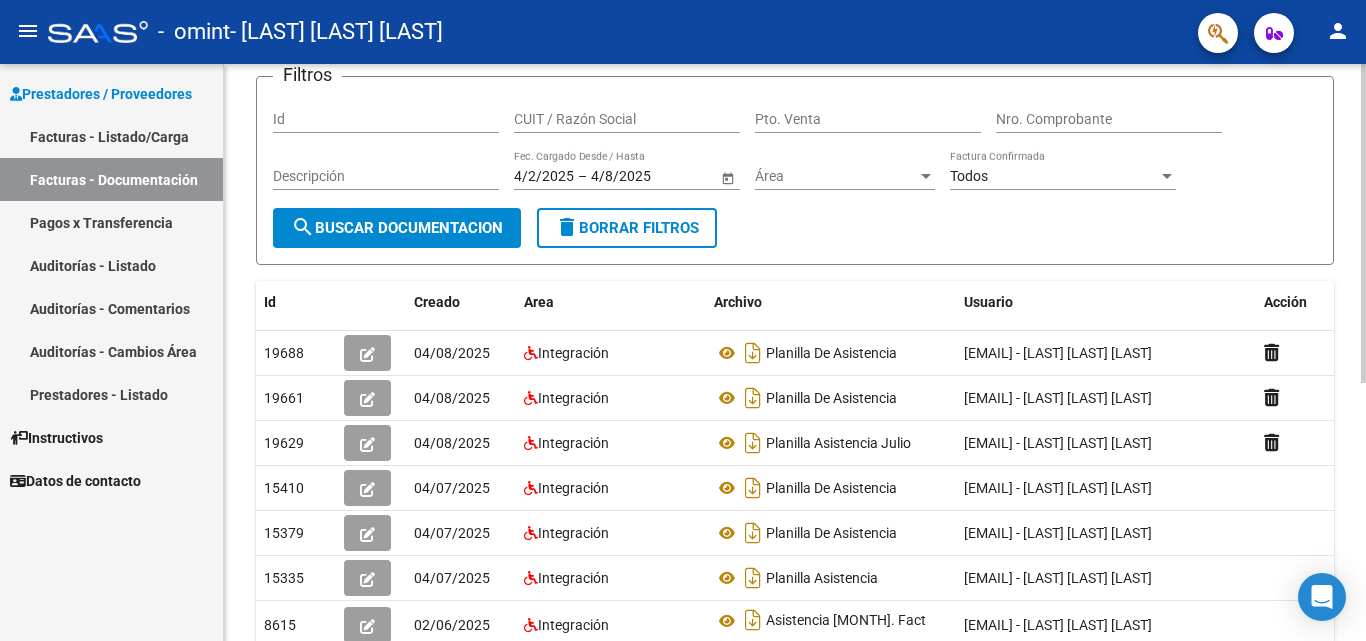 click 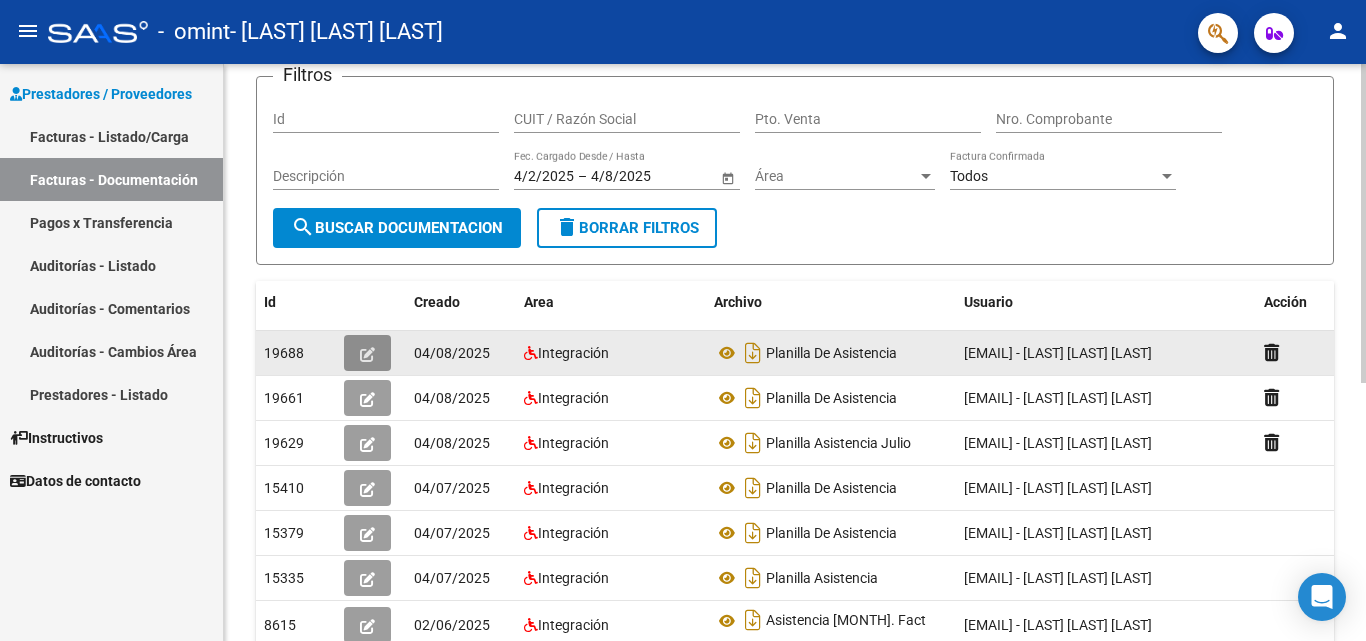click 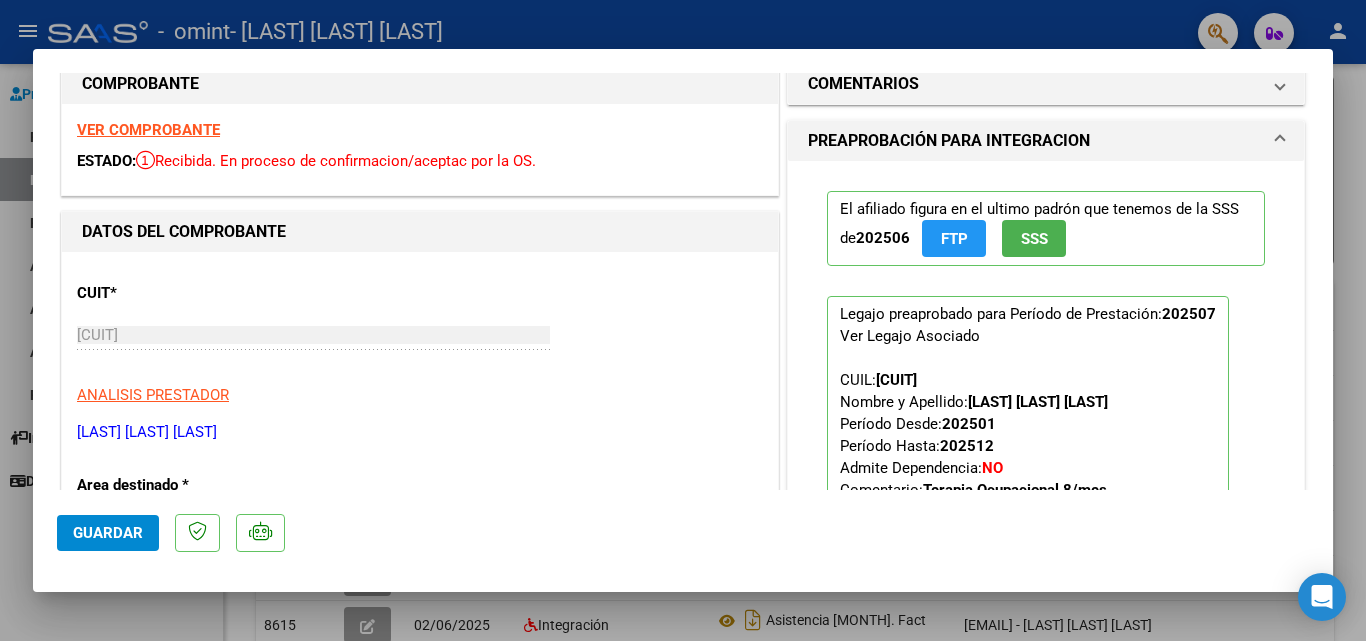 scroll, scrollTop: 0, scrollLeft: 0, axis: both 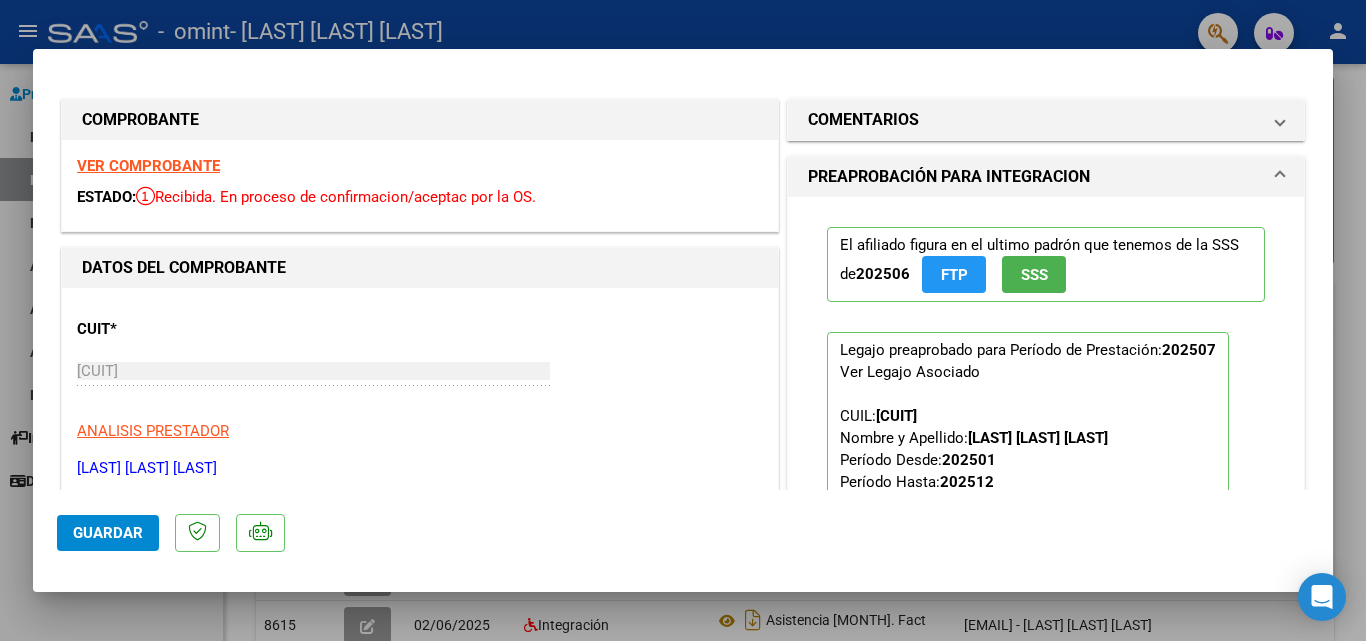 click on "VER COMPROBANTE       ESTADO:   Recibida. En proceso de confirmacion/aceptac por la OS." at bounding box center (420, 185) 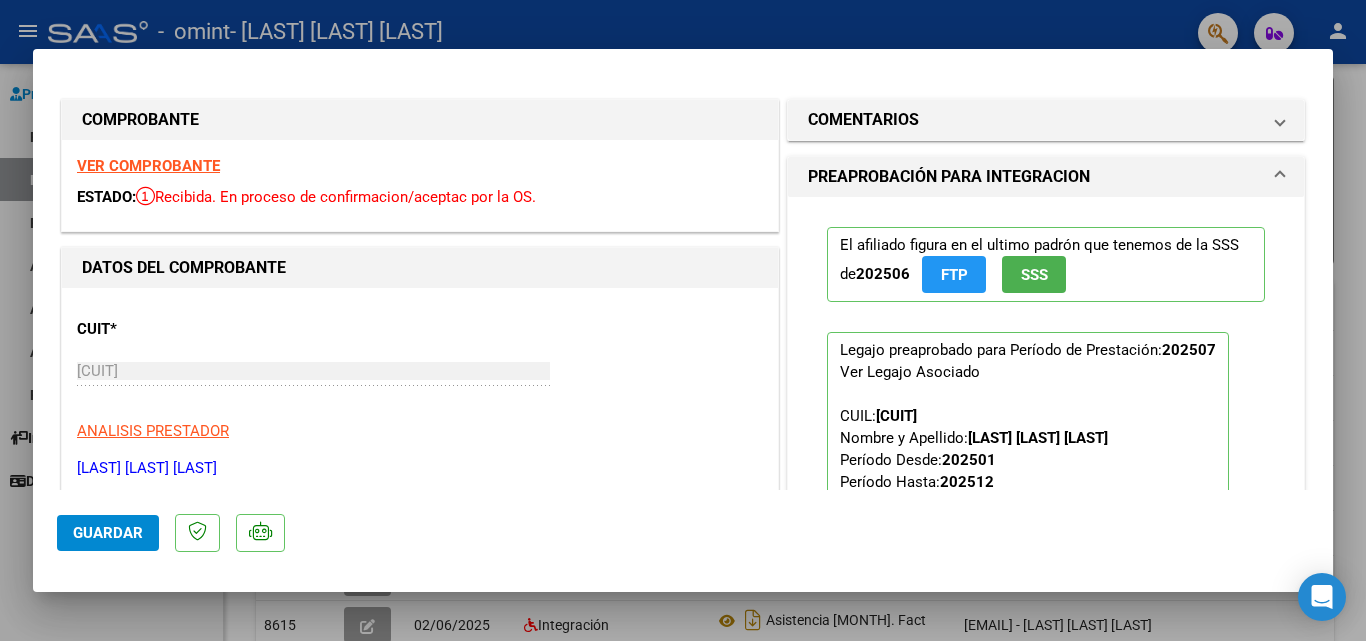 click at bounding box center (683, 320) 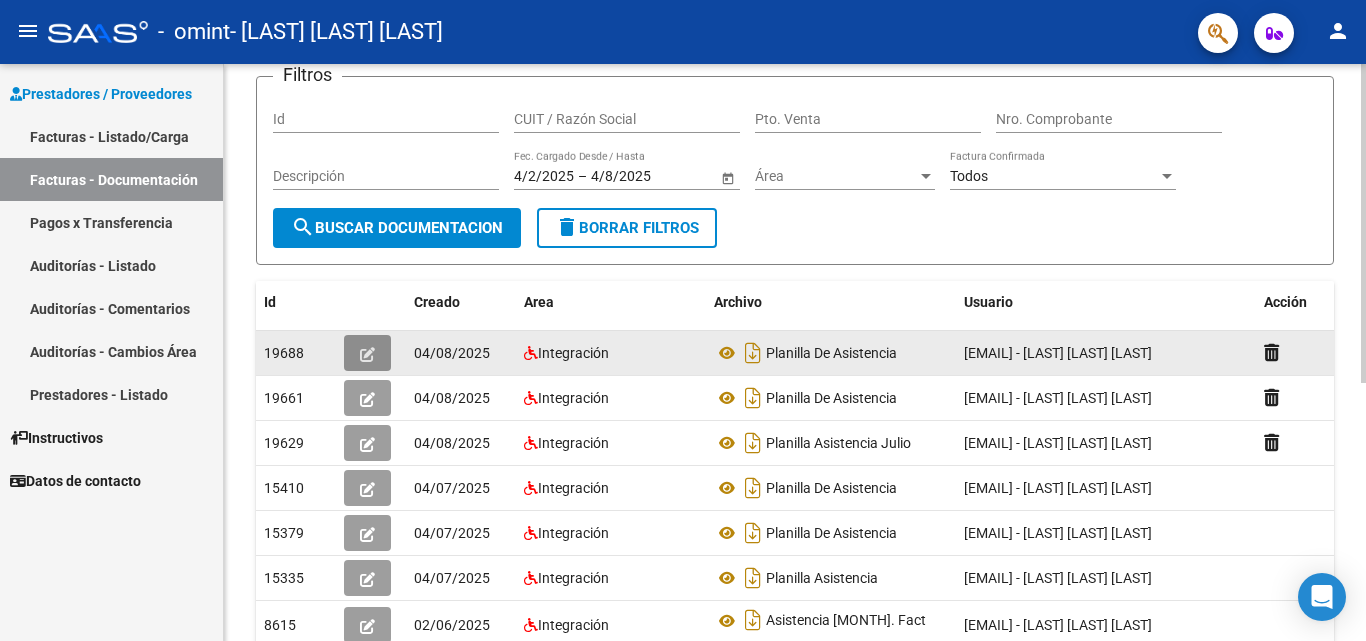 click 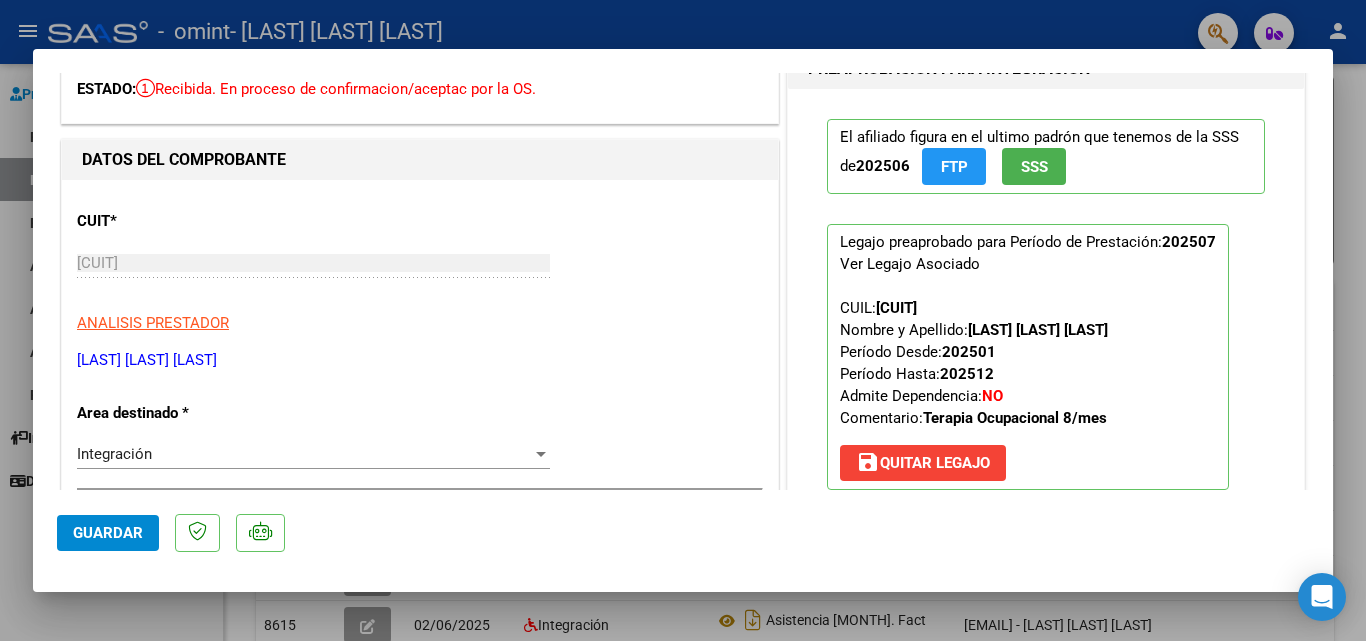 scroll, scrollTop: 120, scrollLeft: 0, axis: vertical 